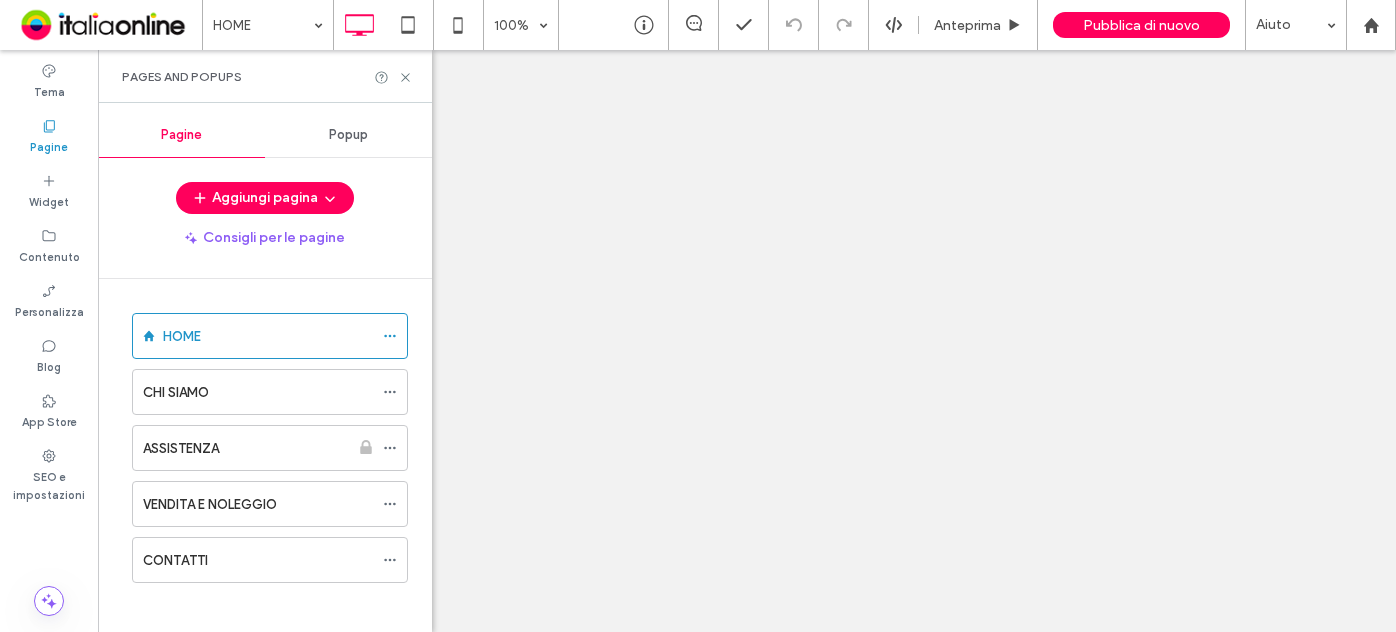 click on "ASSISTENZA" at bounding box center [246, 448] 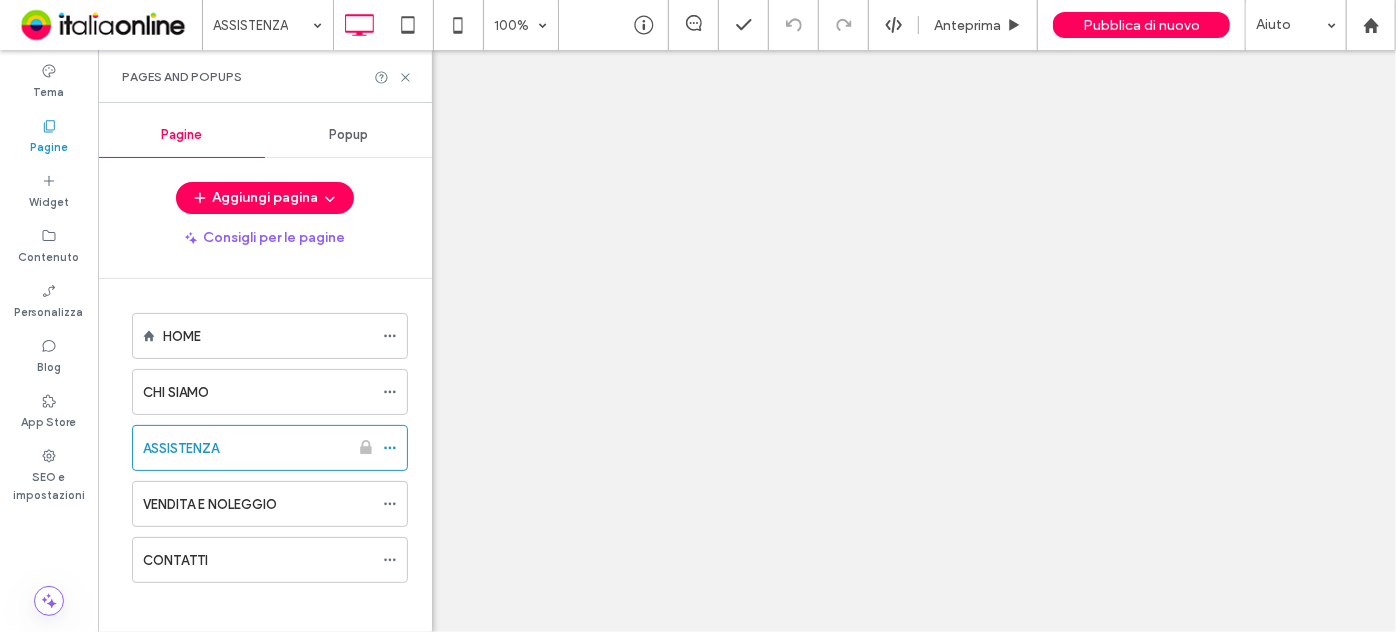 scroll, scrollTop: 0, scrollLeft: 0, axis: both 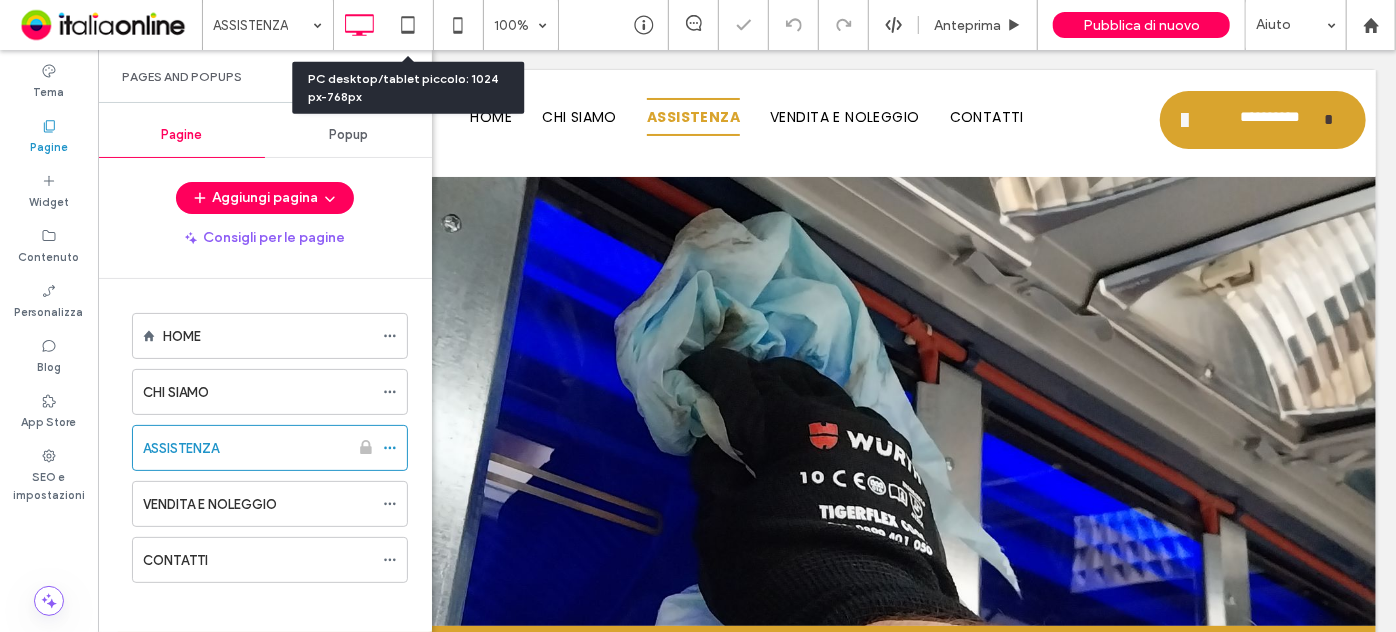 click on "PC desktop/tablet piccolo: 1024 px-768px" at bounding box center [408, 88] 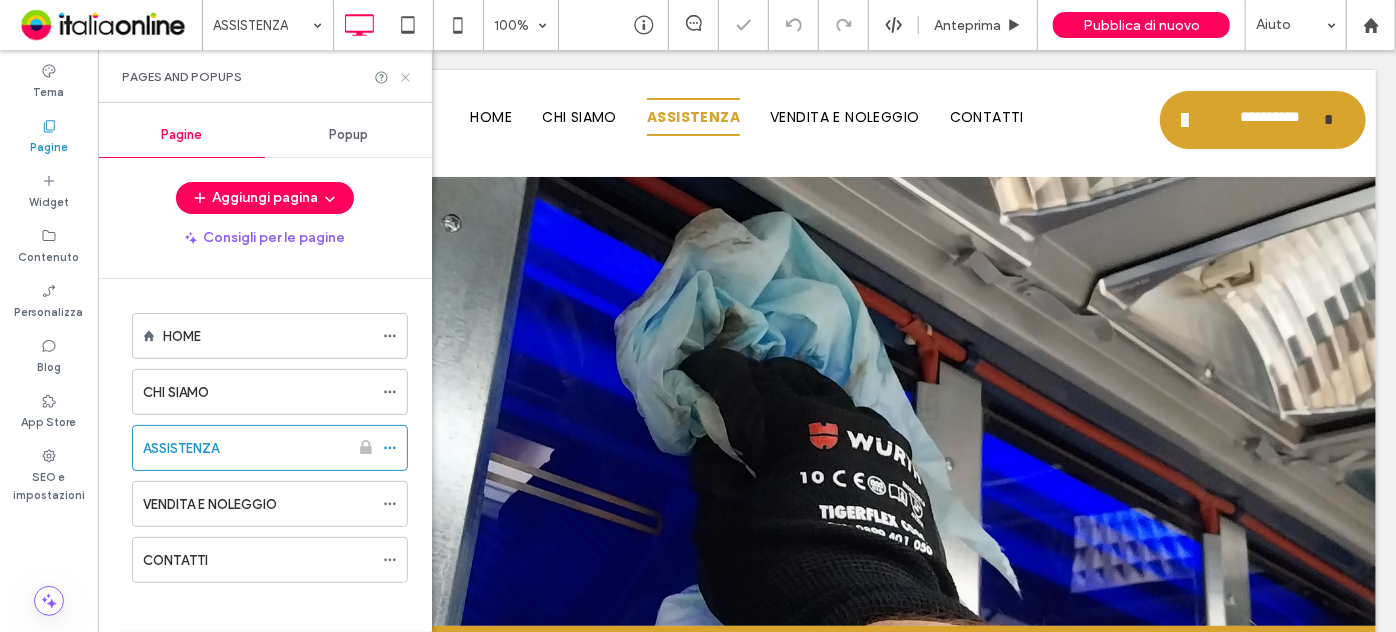 click 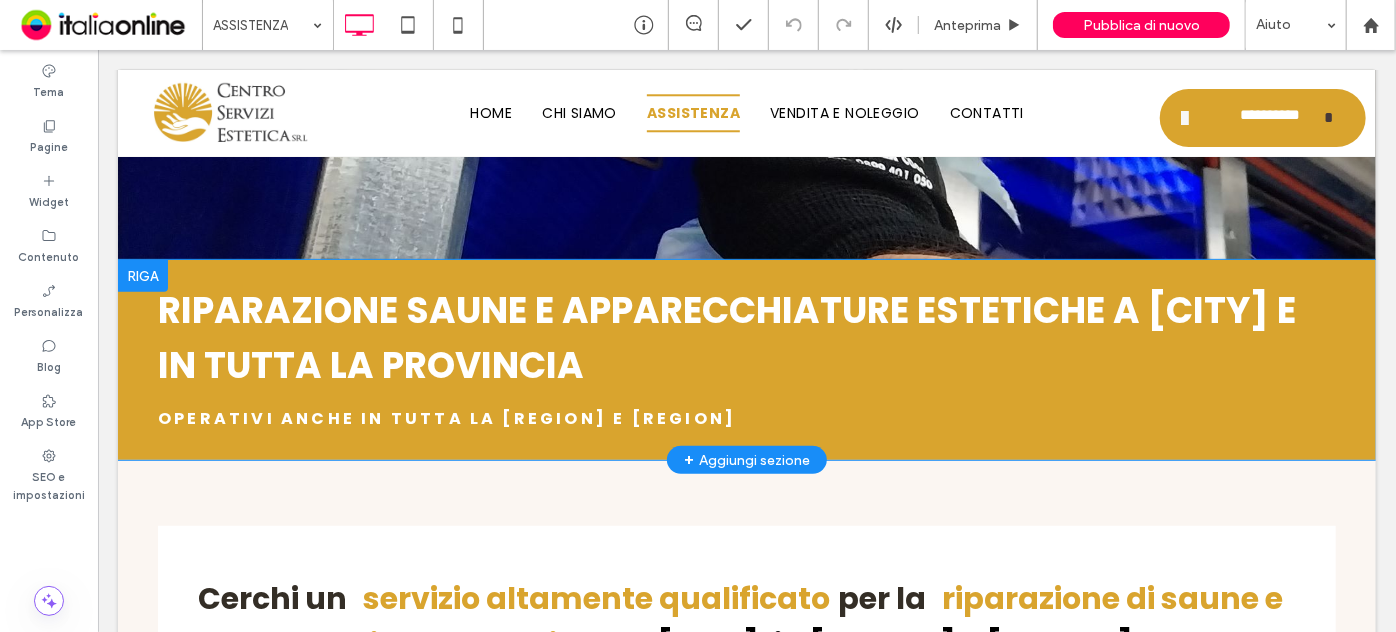 scroll, scrollTop: 363, scrollLeft: 0, axis: vertical 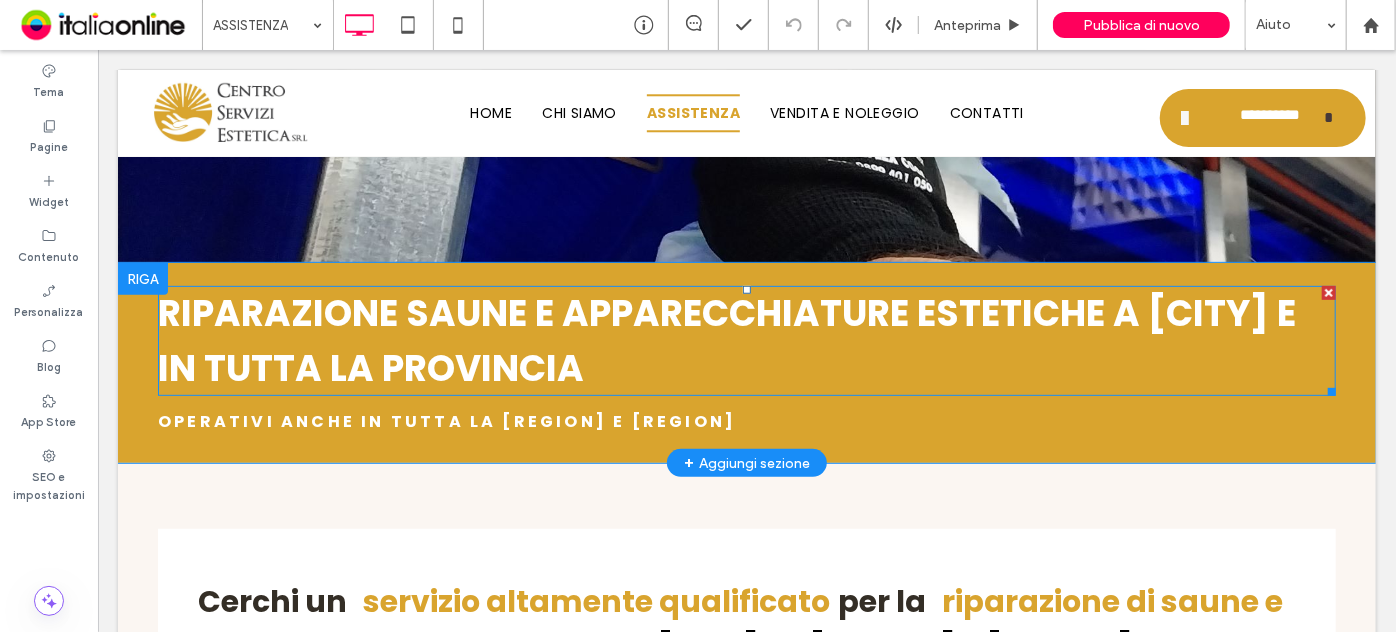 click on "Riparazione saune e apparecchiature estetiche a [CITY] e in tutta la provincia" at bounding box center [726, 340] 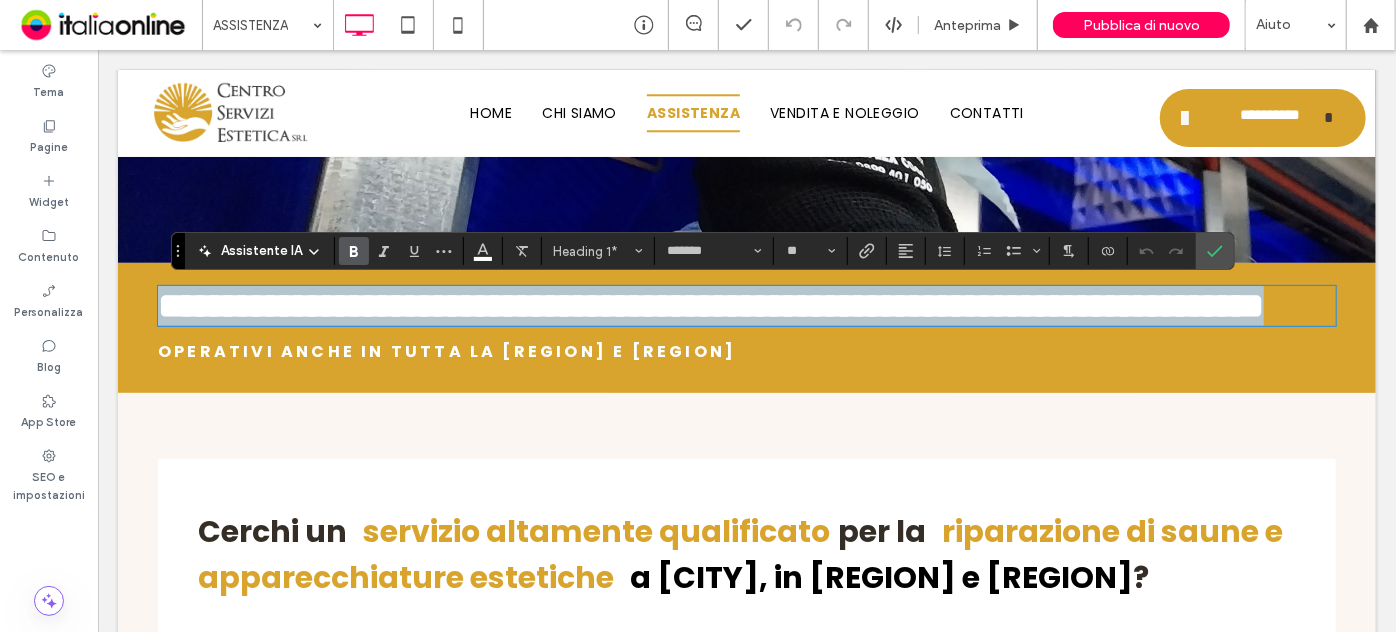 click on "**********" at bounding box center [746, 305] 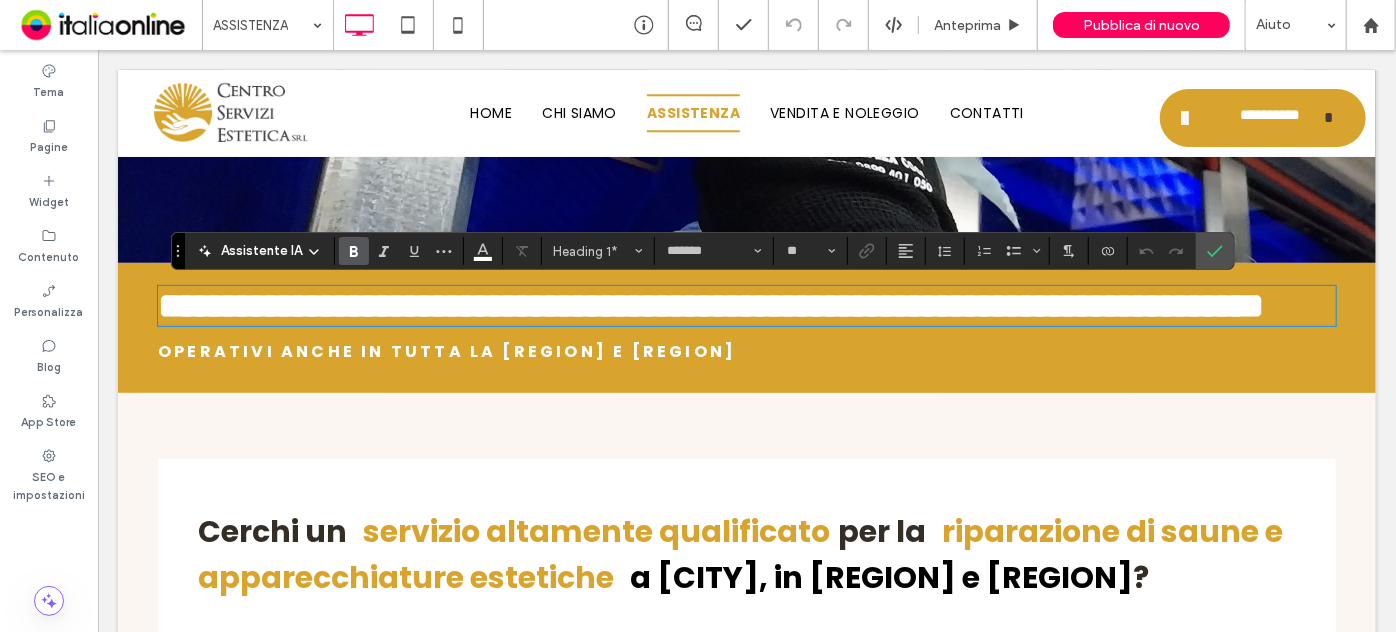 click on "**********" at bounding box center [710, 305] 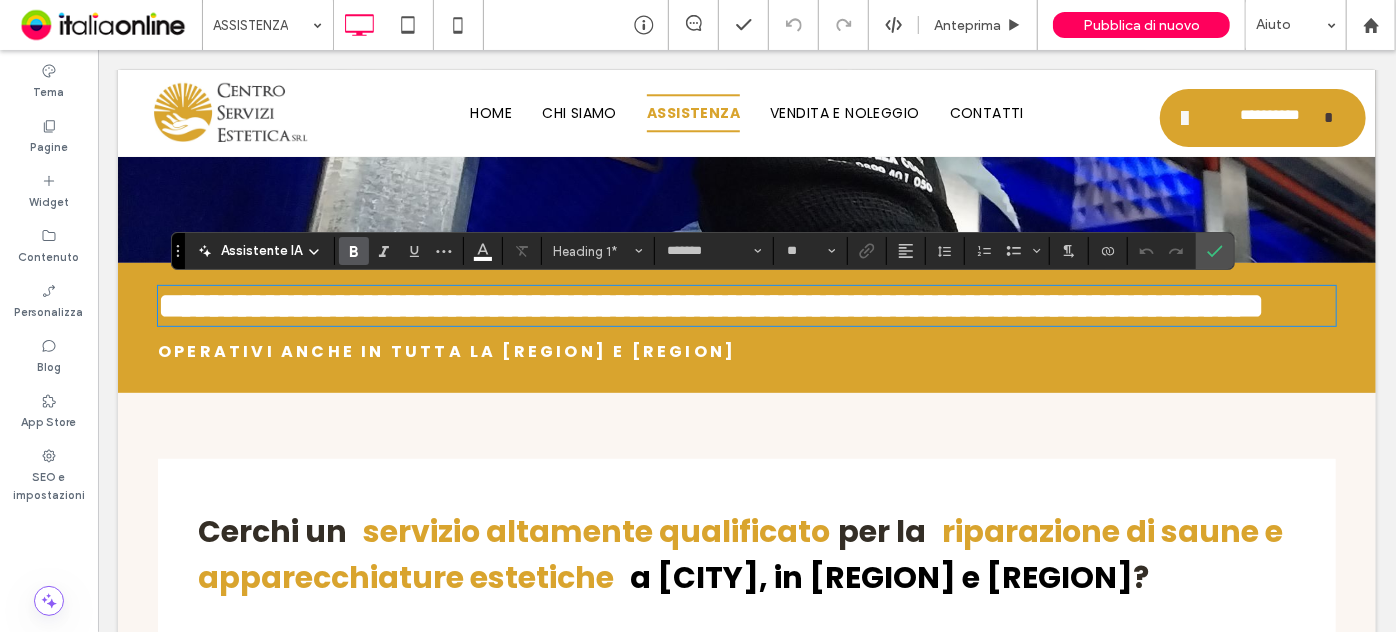 type 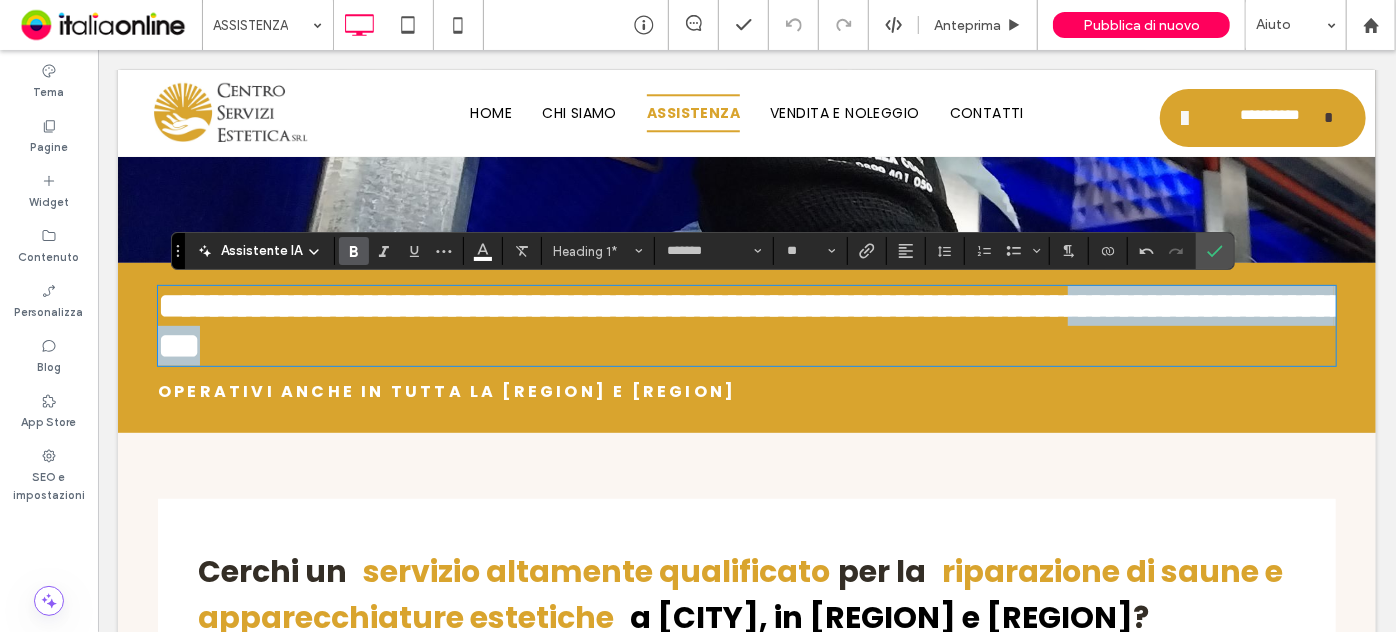 drag, startPoint x: 671, startPoint y: 364, endPoint x: 324, endPoint y: 347, distance: 347.41617 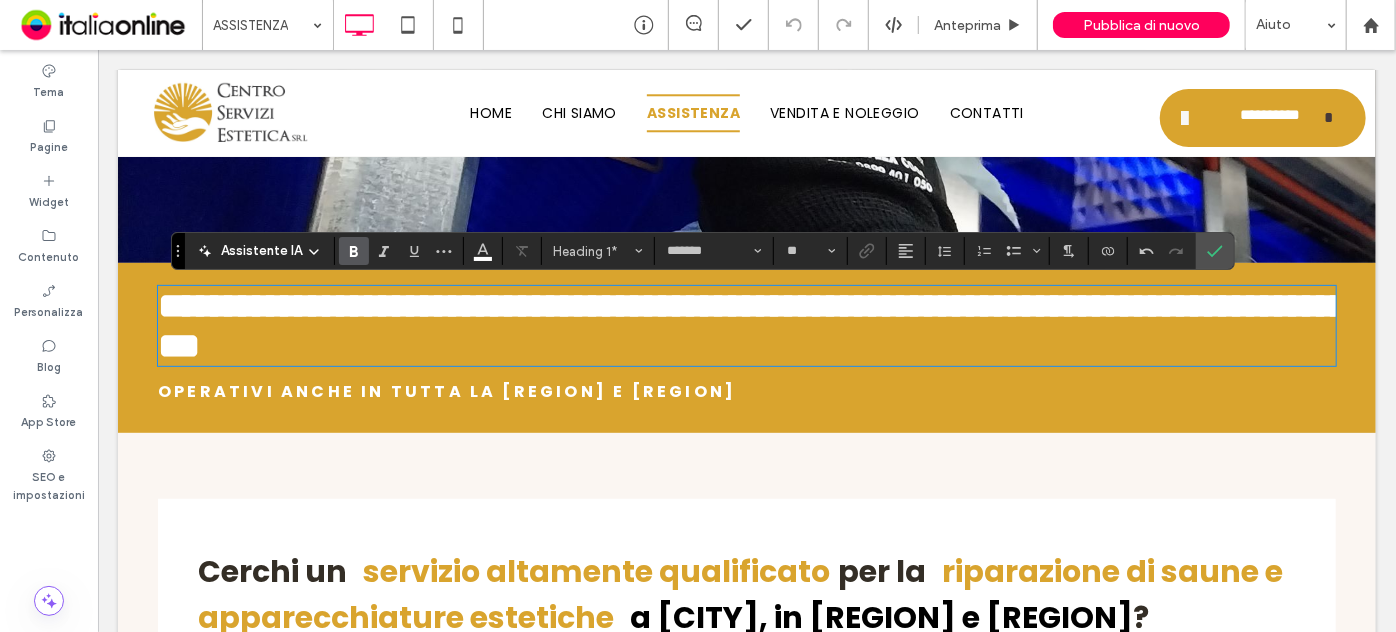 click on "**********" at bounding box center [752, 325] 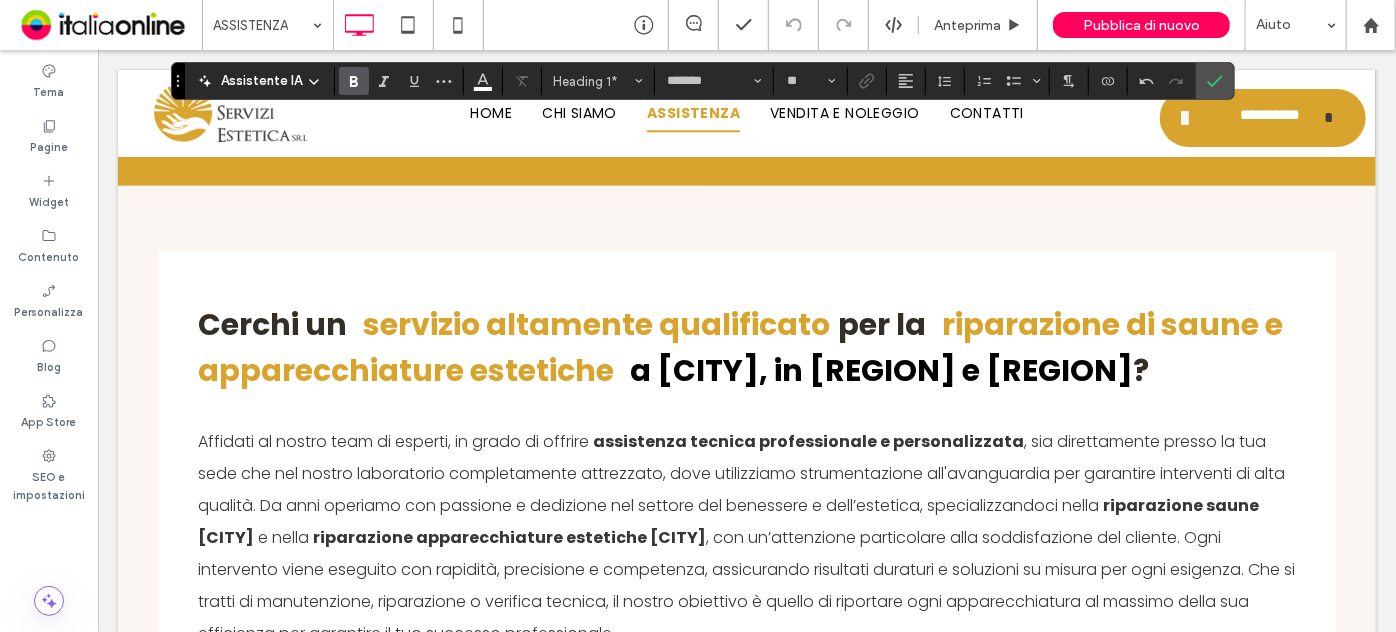 scroll, scrollTop: 363, scrollLeft: 0, axis: vertical 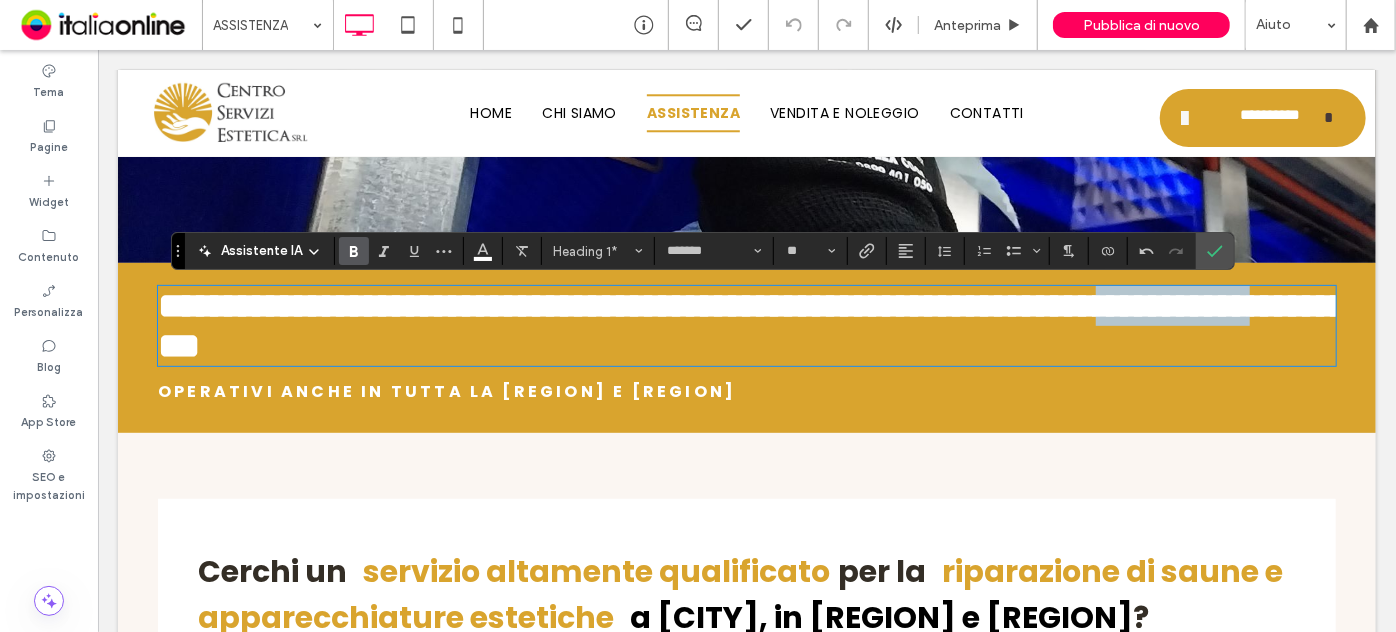 drag, startPoint x: 551, startPoint y: 361, endPoint x: 348, endPoint y: 363, distance: 203.00986 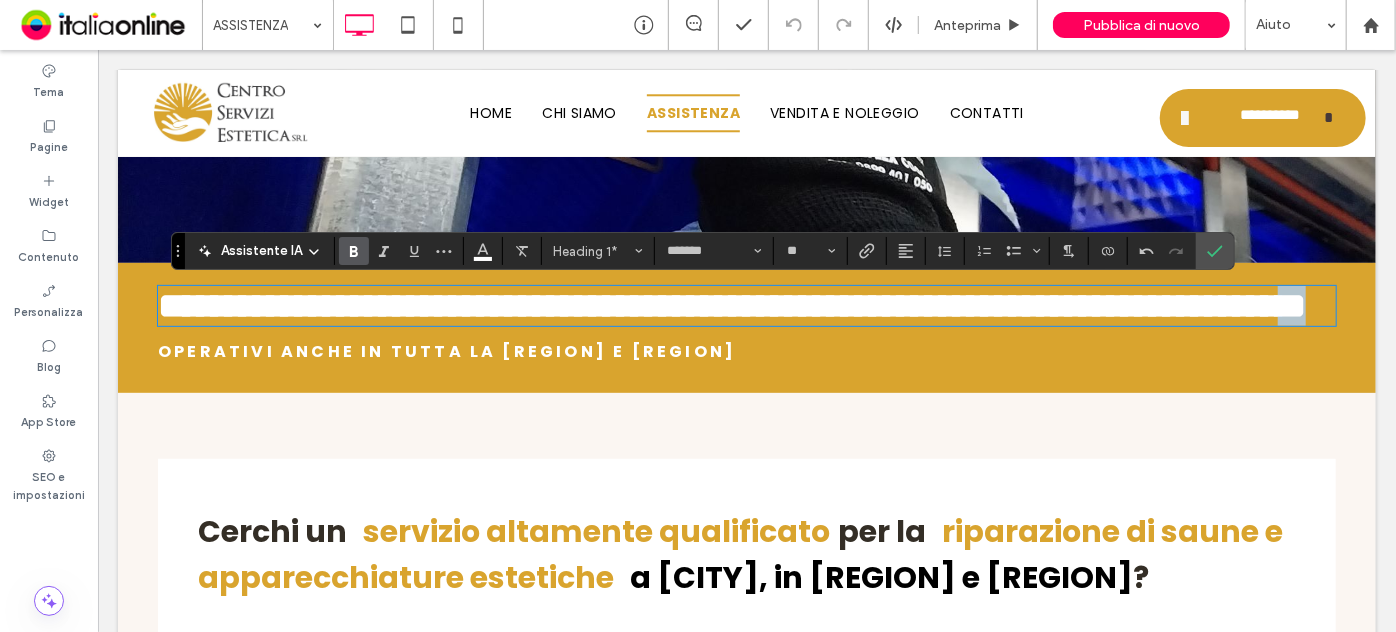 drag, startPoint x: 695, startPoint y: 366, endPoint x: 615, endPoint y: 376, distance: 80.622574 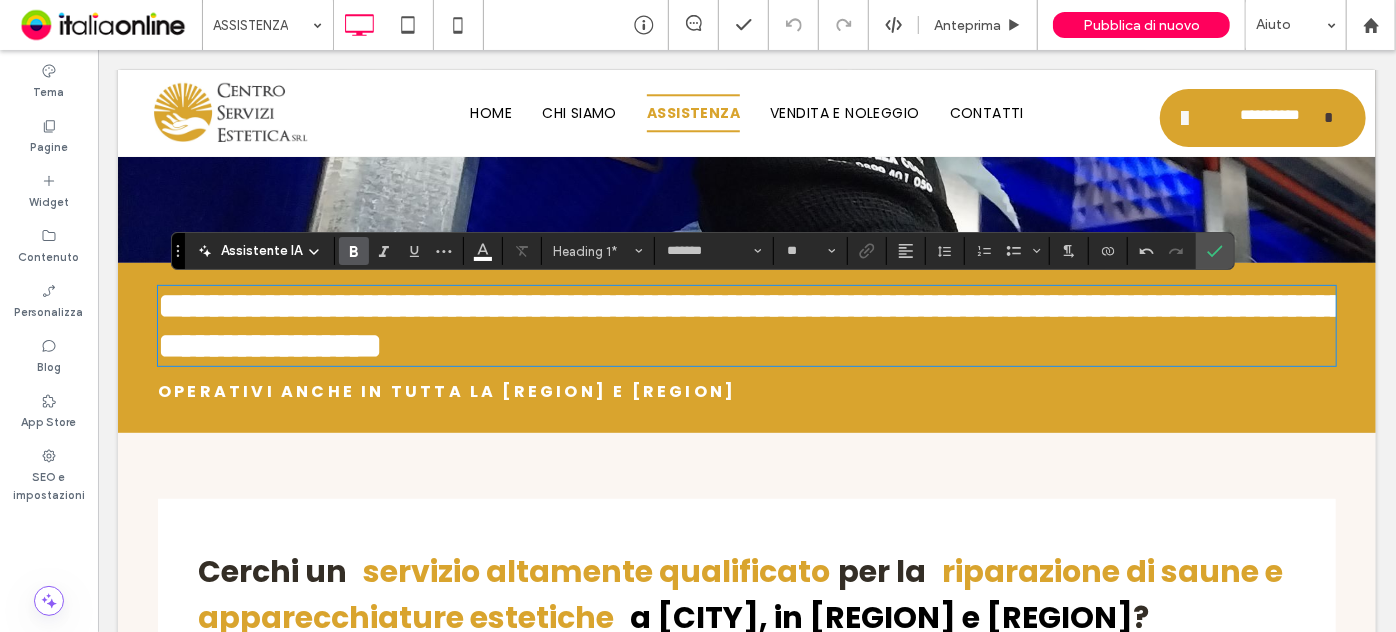 click on "OPERATIVI ANCHE IN TUTTA LA [REGION] E [REGION]" at bounding box center [446, 390] 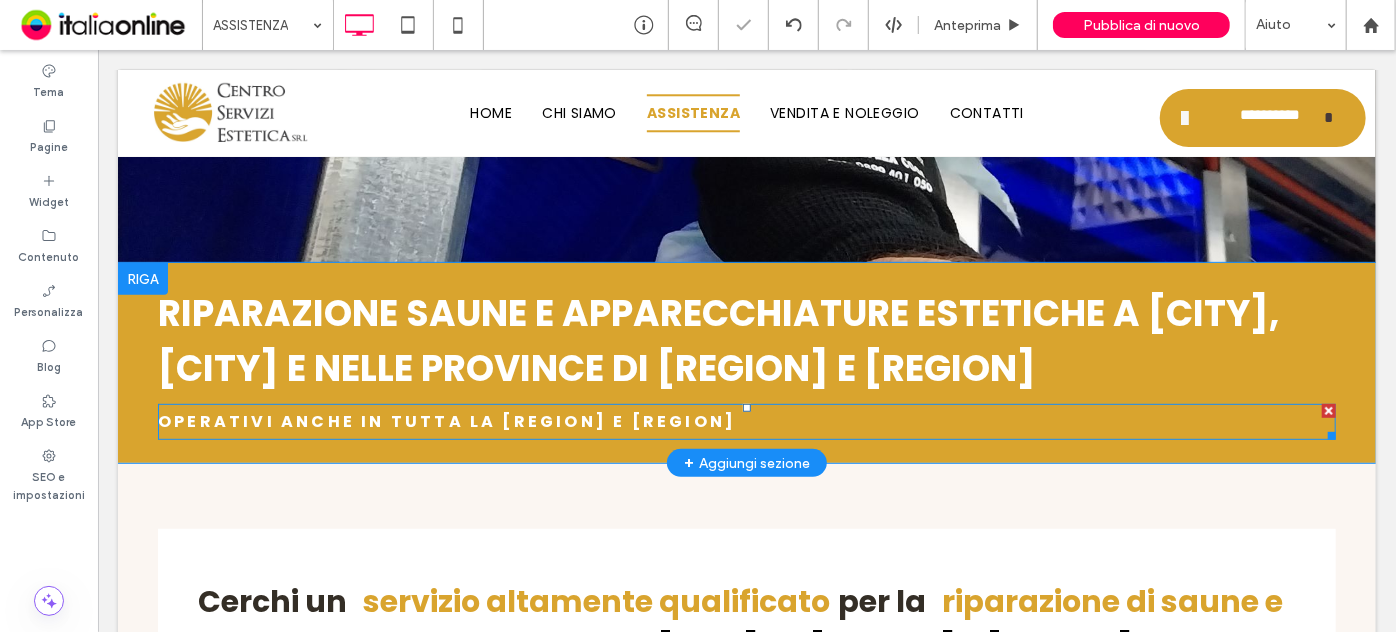 click on "OPERATIVI ANCHE IN TUTTA LA [REGION] E [REGION]" at bounding box center (446, 420) 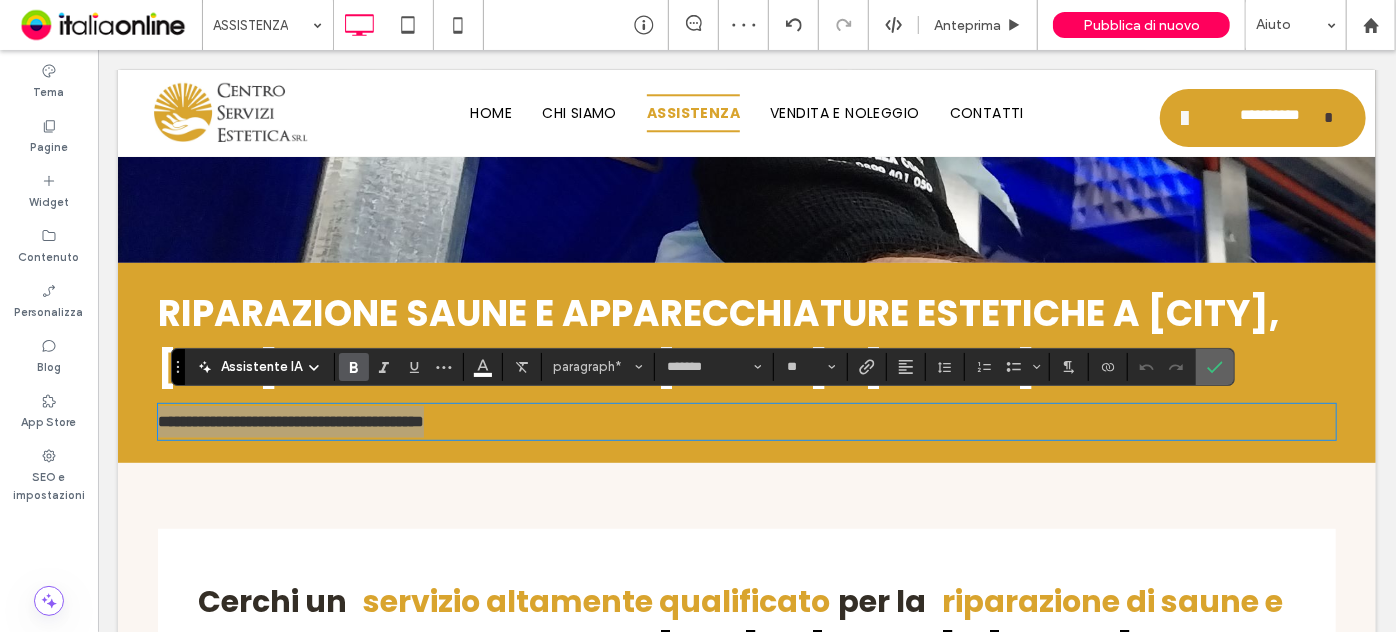 click 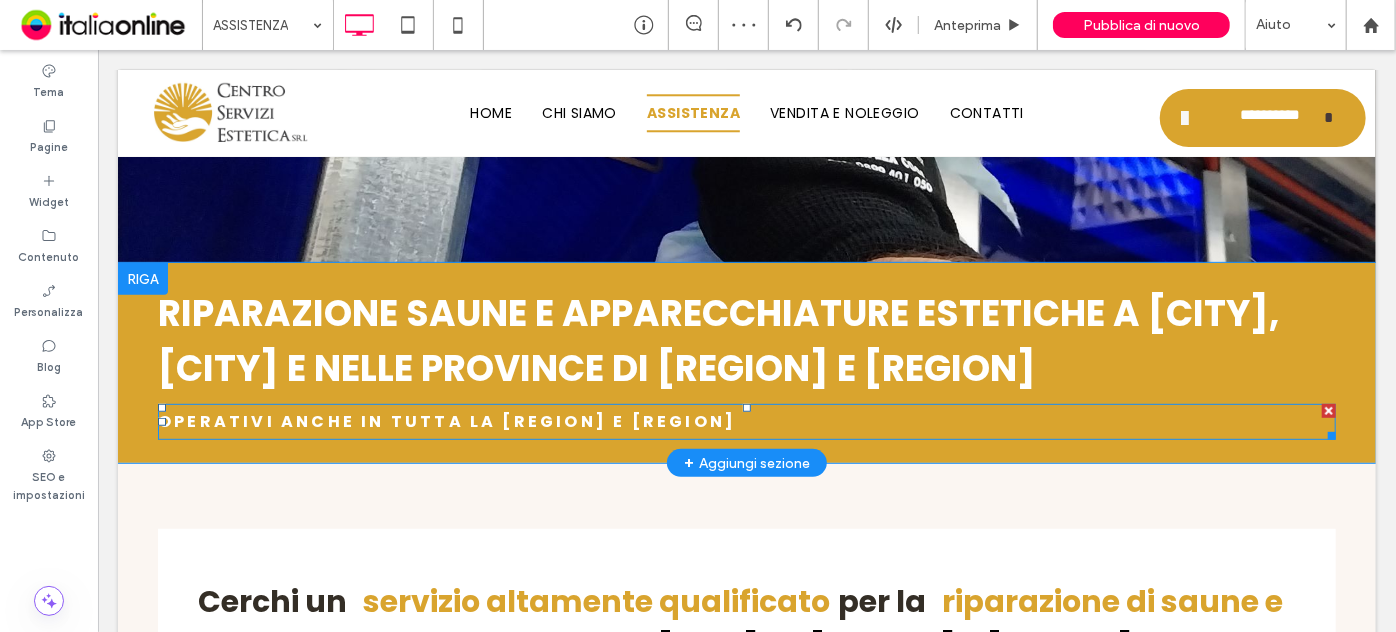 click on "OPERATIVI ANCHE IN TUTTA LA [REGION] E [REGION]" at bounding box center (746, 421) 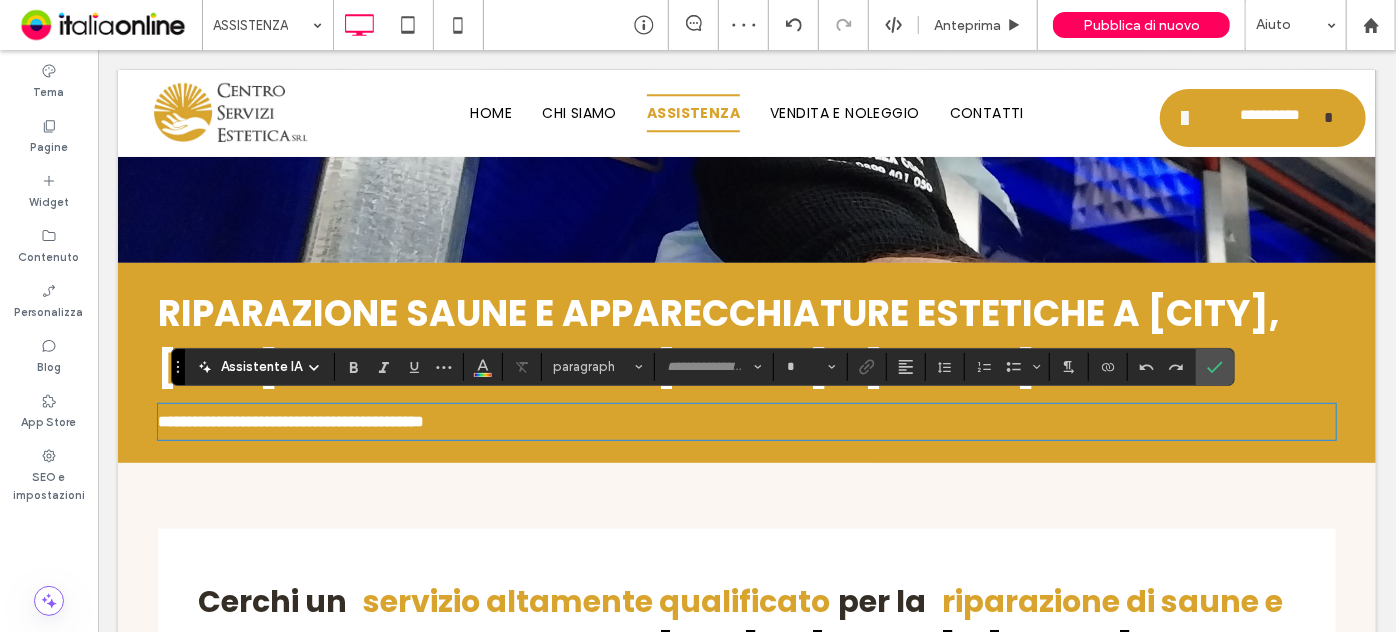 type on "*******" 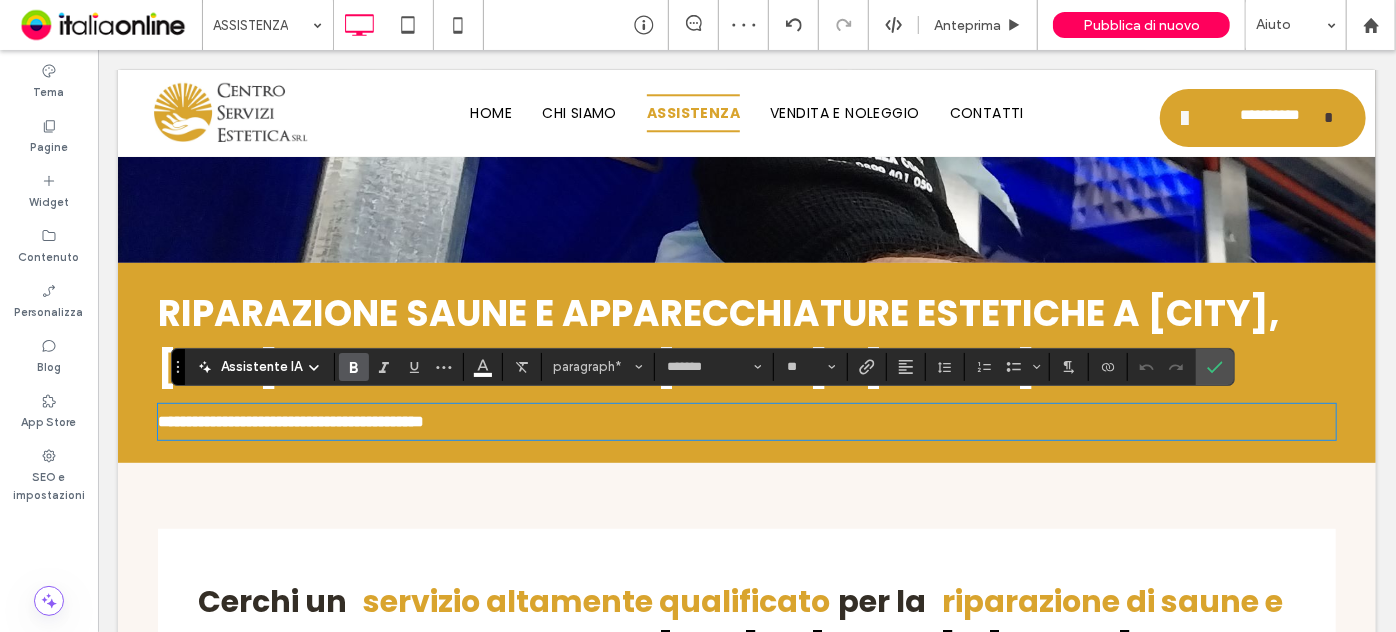 click on "**********" at bounding box center [290, 420] 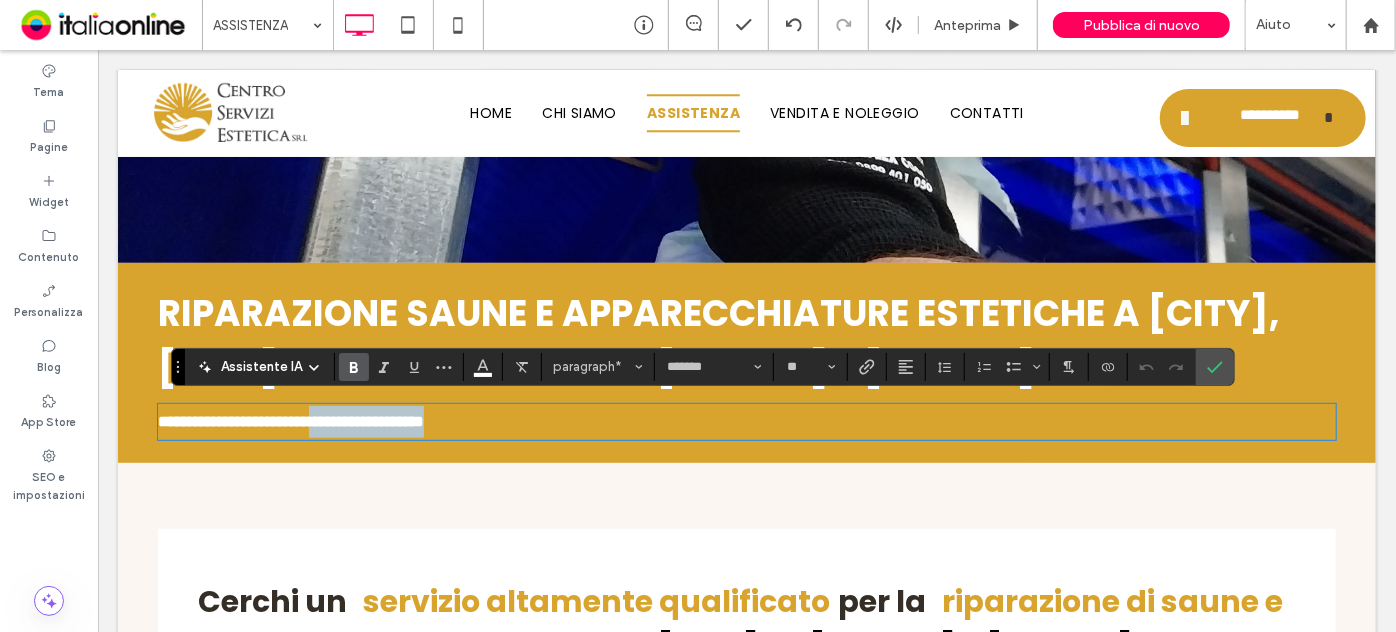 drag, startPoint x: 457, startPoint y: 417, endPoint x: 718, endPoint y: 416, distance: 261.00192 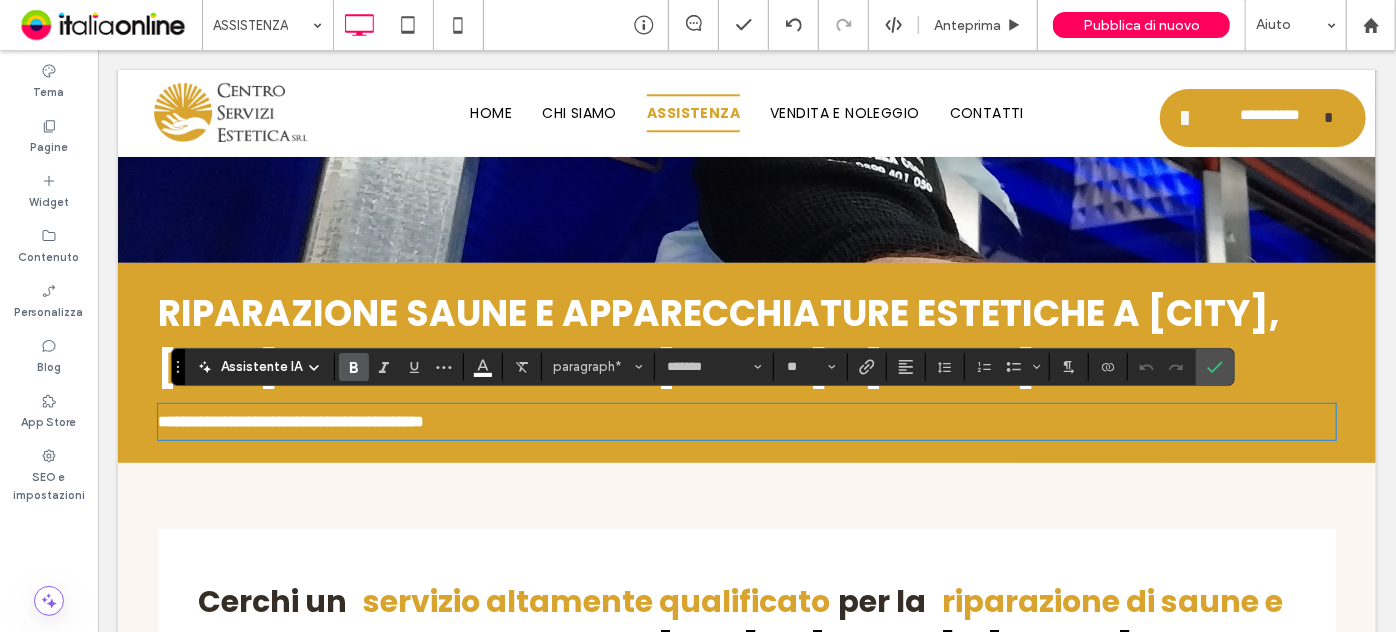 click on "**********" at bounding box center (290, 420) 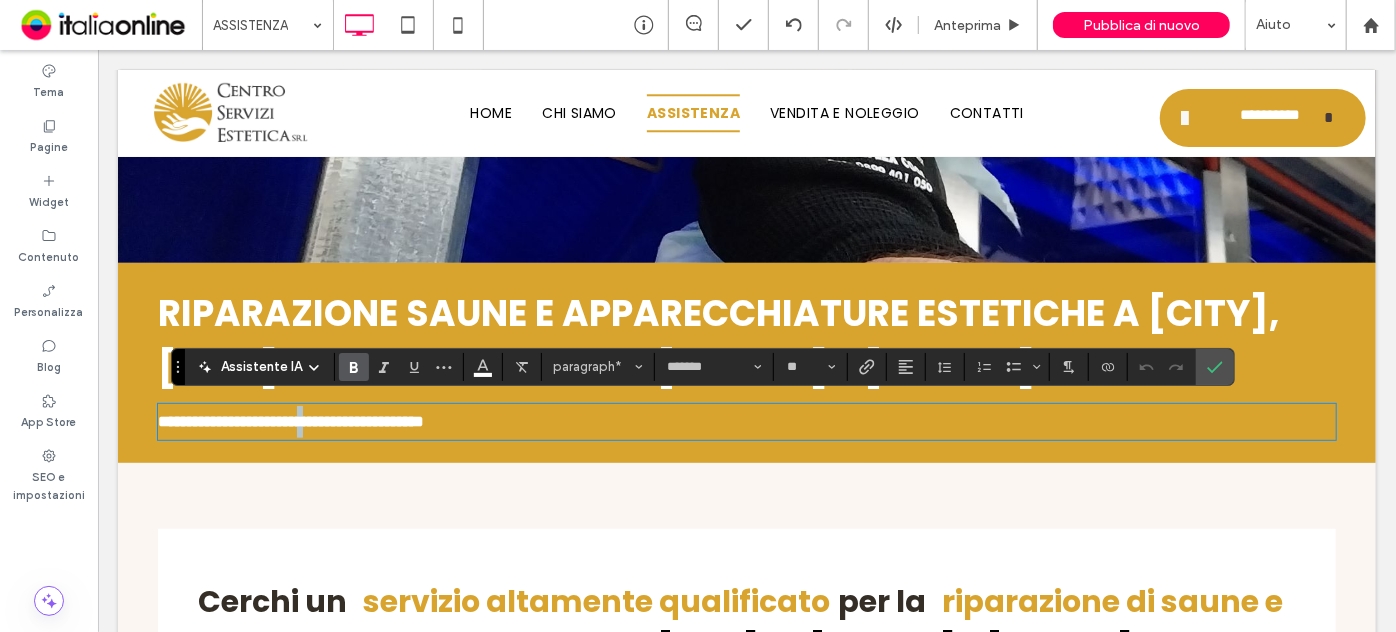 drag, startPoint x: 434, startPoint y: 416, endPoint x: 446, endPoint y: 420, distance: 12.649111 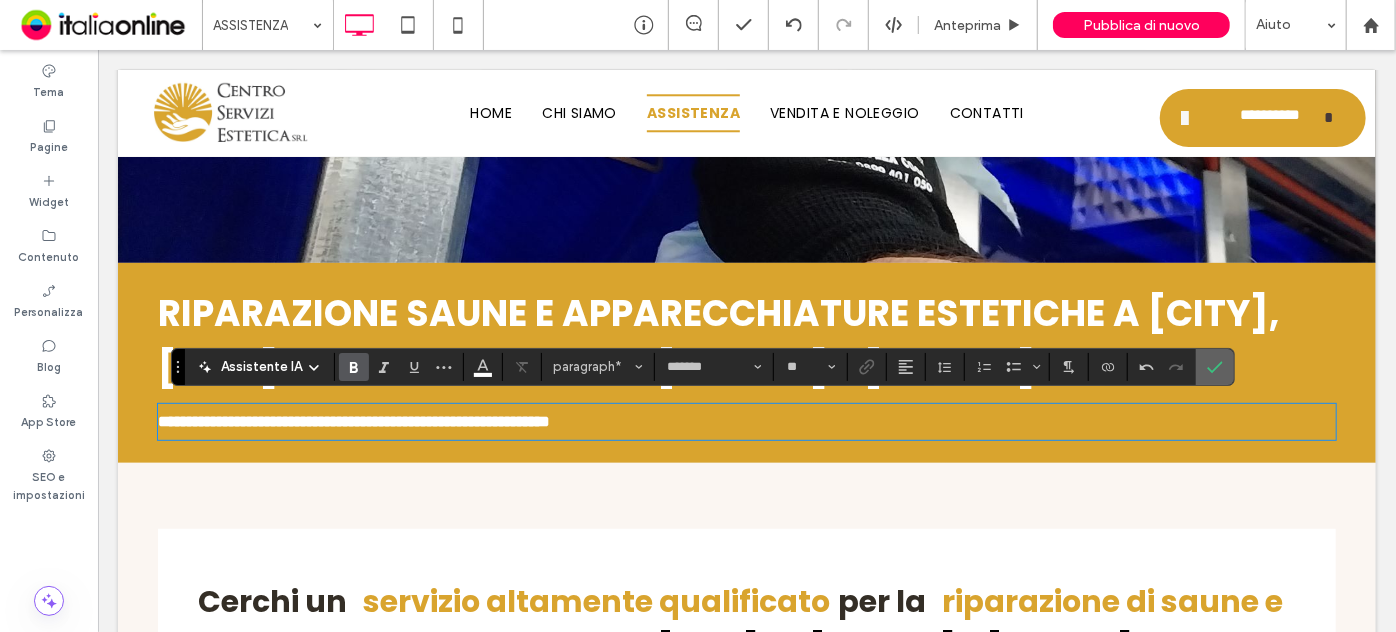 click 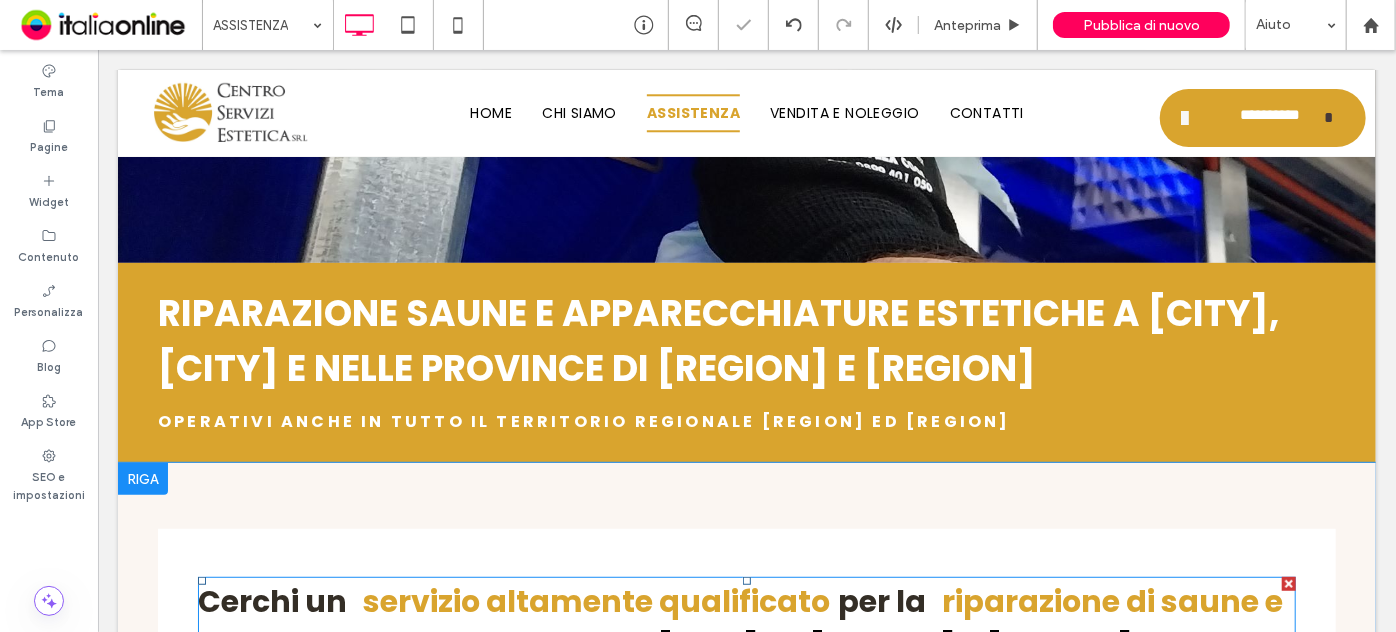 scroll, scrollTop: 727, scrollLeft: 0, axis: vertical 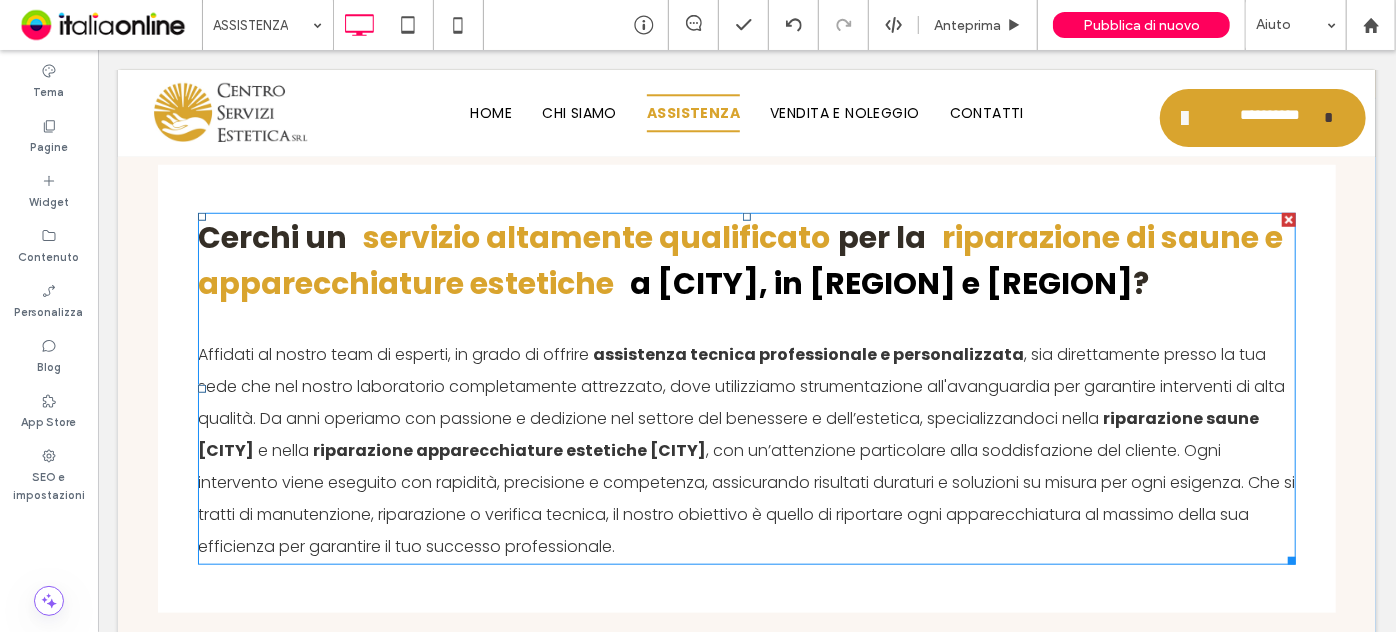 click on ", con un’attenzione particolare alla soddisfazione del cliente. Ogni intervento viene eseguito con rapidità, precisione e competenza, assicurando risultati duraturi e soluzioni su misura per ogni esigenza. Che si tratti di manutenzione, riparazione o verifica tecnica, il nostro obiettivo è quello di riportare ogni apparecchiatura al massimo della sua efficienza per garantire il tuo successo professionale. ﻿" at bounding box center (745, 497) 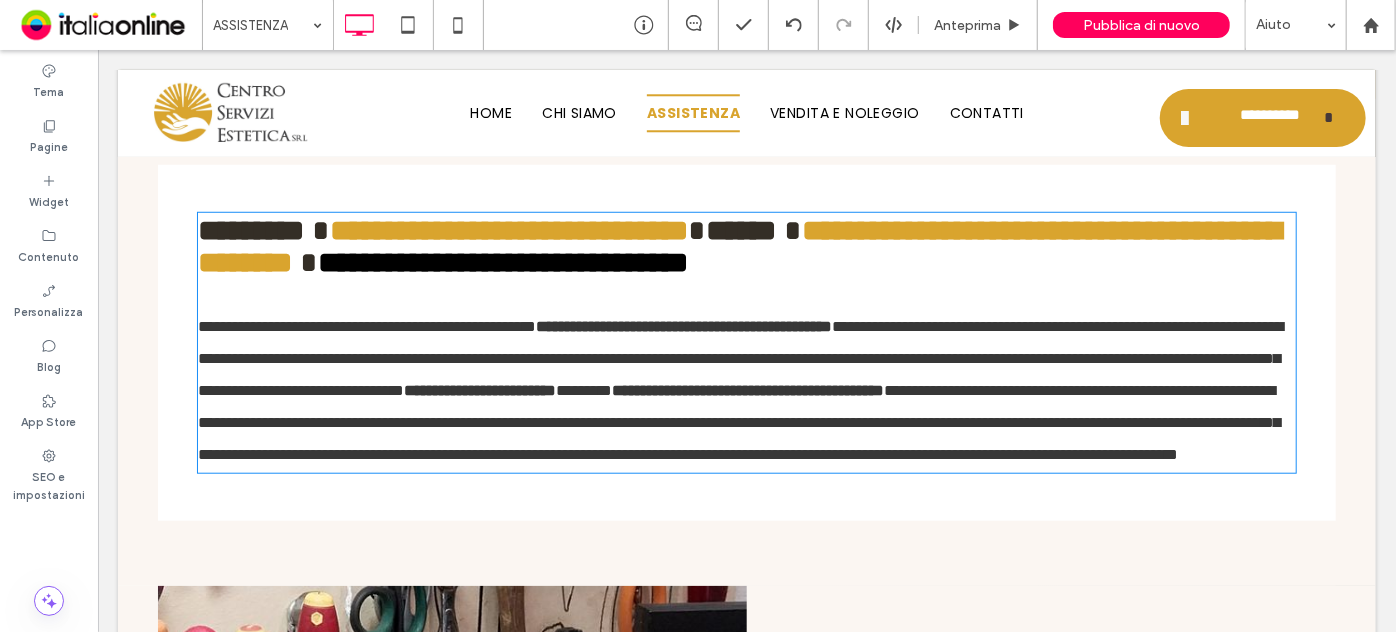 type on "*******" 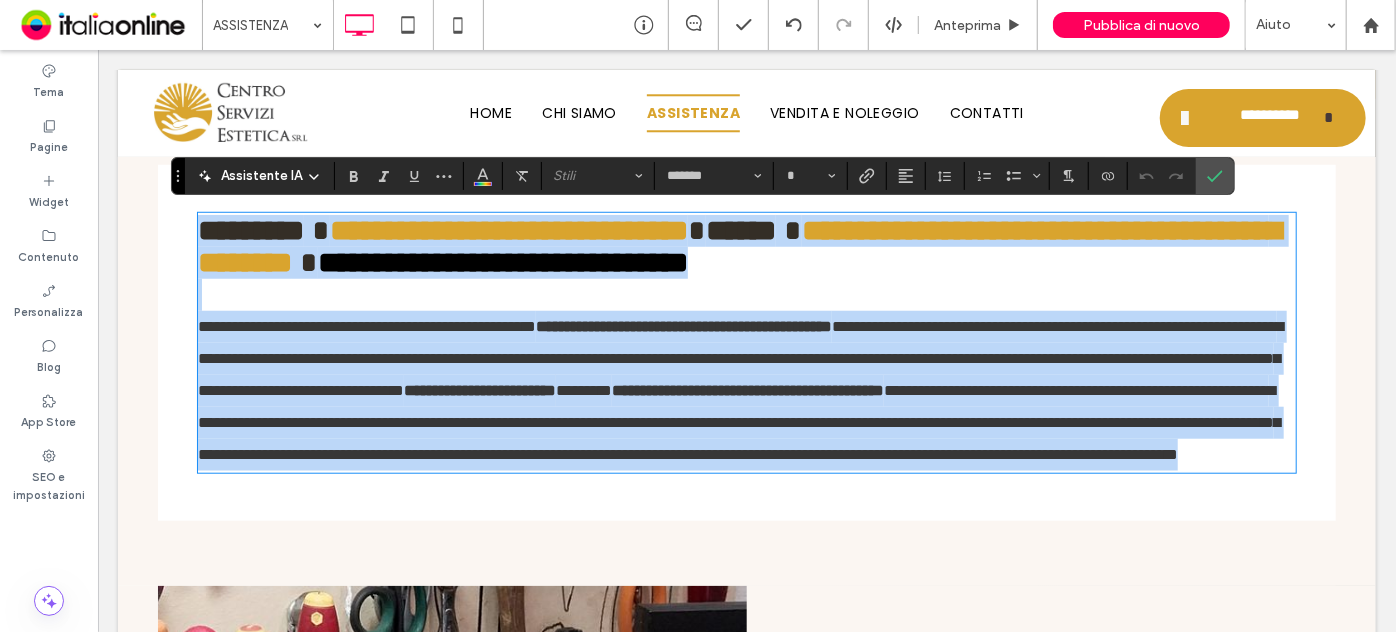 click on "**********" at bounding box center (747, 389) 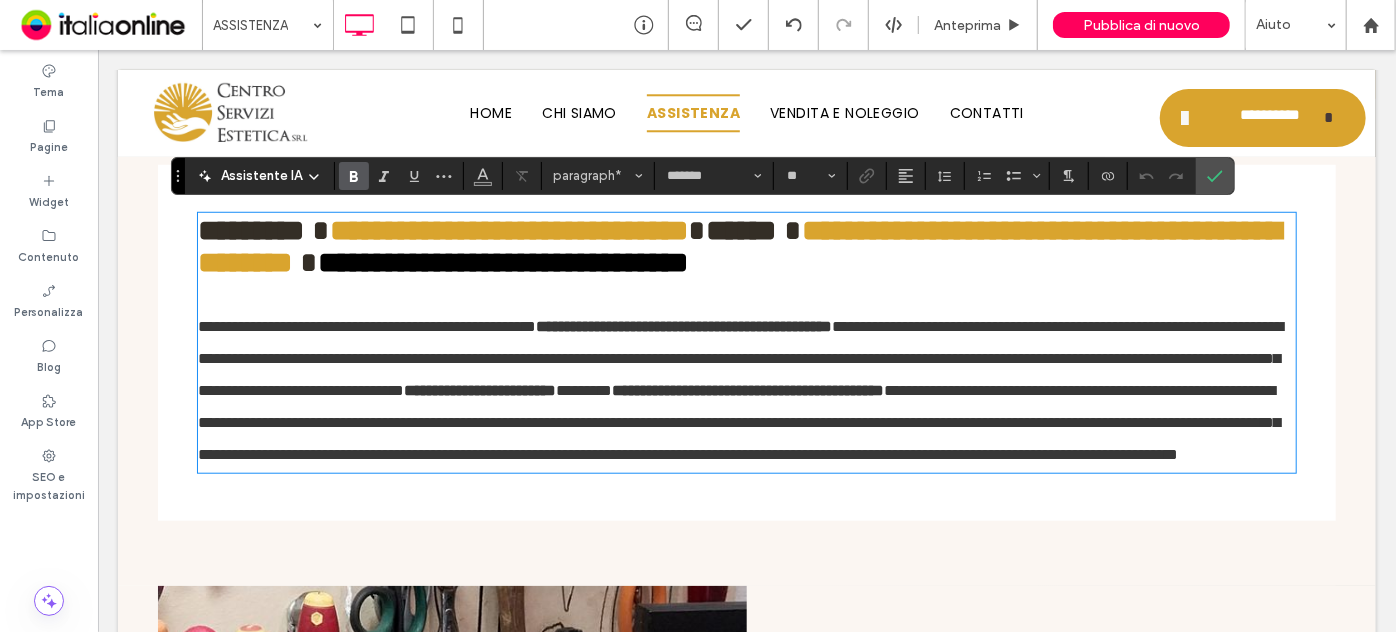 type 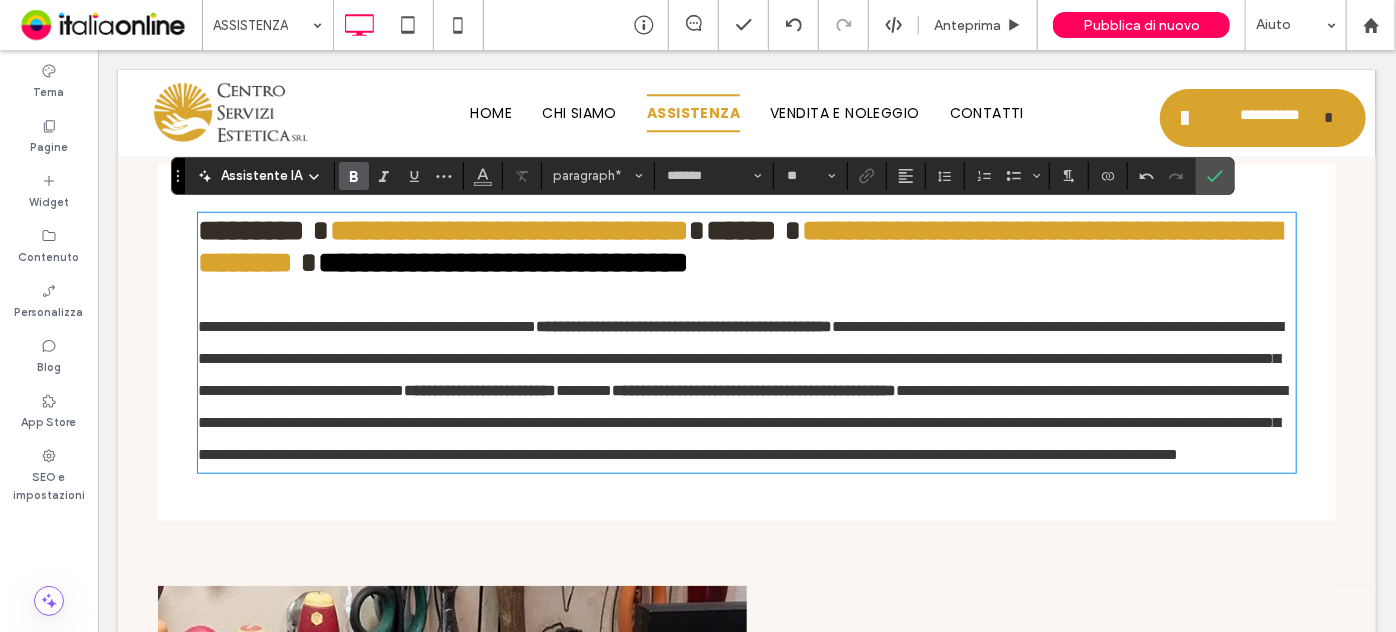 click on "**********" at bounding box center (479, 389) 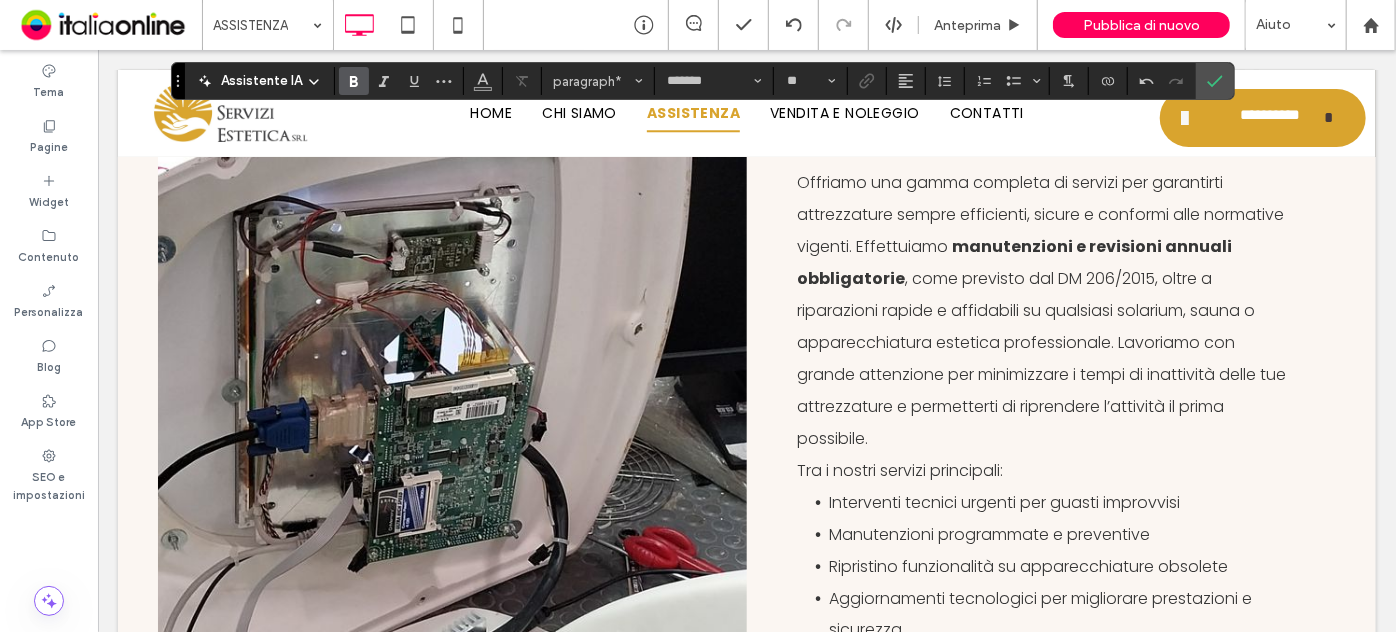 scroll, scrollTop: 1363, scrollLeft: 0, axis: vertical 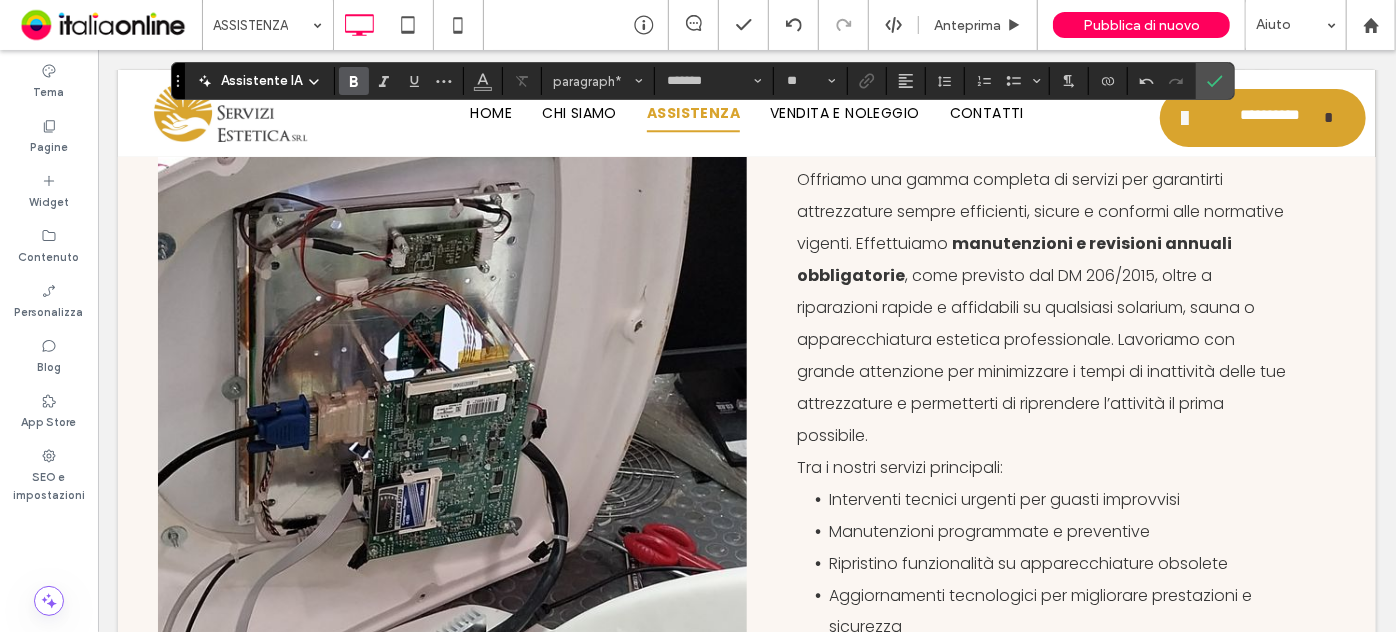 click on ", come previsto dal DM 206/2015, oltre a riparazioni rapide e affidabili su qualsiasi solarium, sauna o apparecchiatura estetica professionale. Lavoriamo con grande attenzione per minimizzare i tempi di inattività delle tue attrezzature e permetterti di riprendere l’attività il prima possibile." at bounding box center [1040, 354] 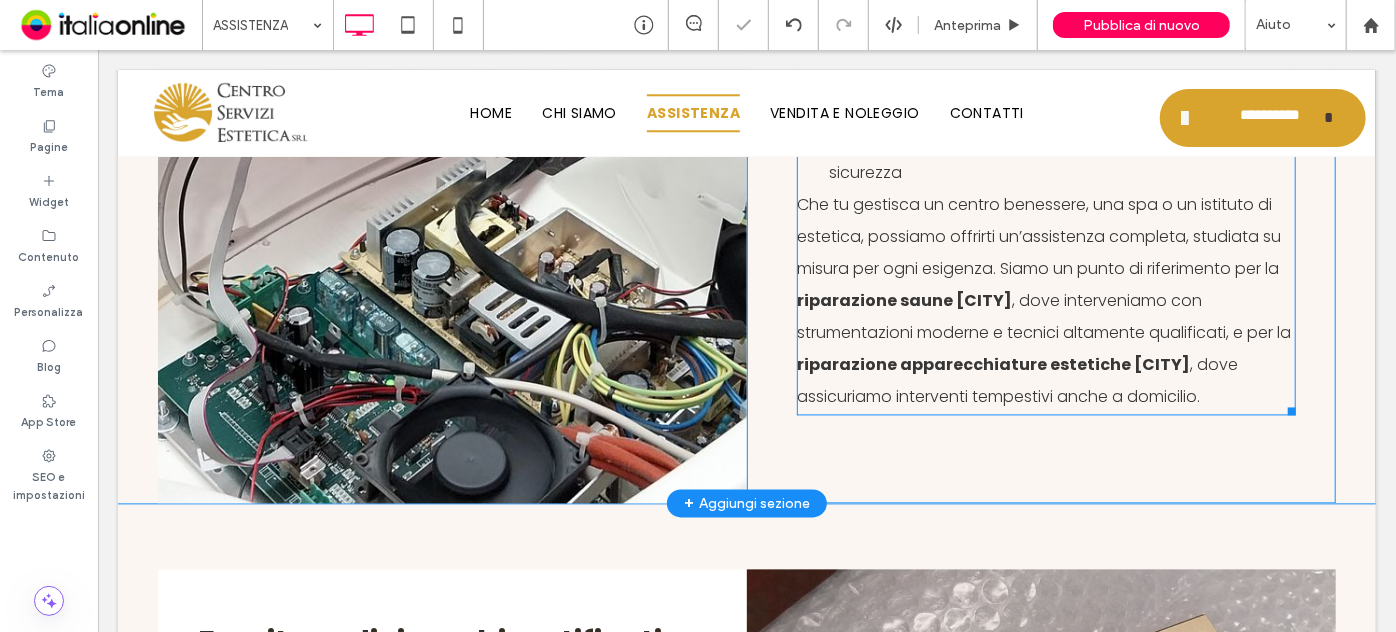 click on "Che tu gestisca un centro benessere, una spa o un istituto di estetica, possiamo offrirti un’assistenza completa, studiata su misura per ogni esigenza. Siamo un punto di riferimento per la
riparazione saune [CITY] , dove interveniamo con strumentazioni moderne e tecnici altamente qualificati, e per la
riparazione apparecchiature estetiche [CITY] , dove assicuriamo interventi tempestivi anche a domicilio." at bounding box center (1045, 301) 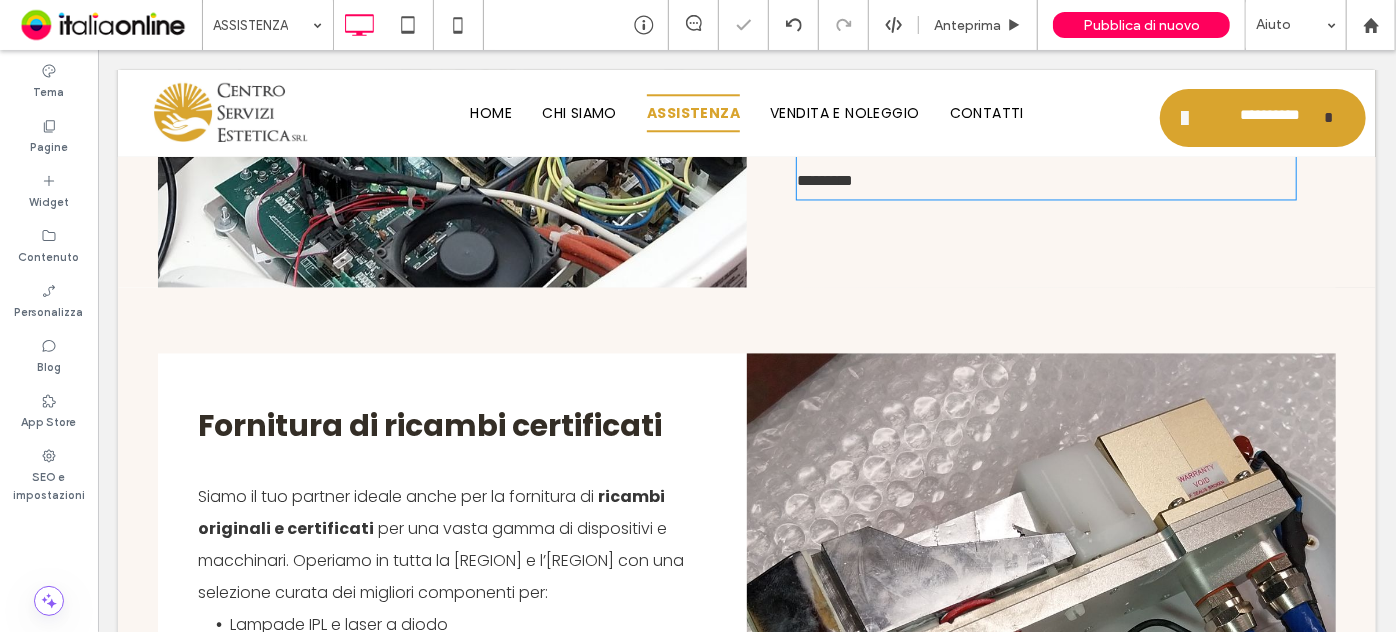 type on "*******" 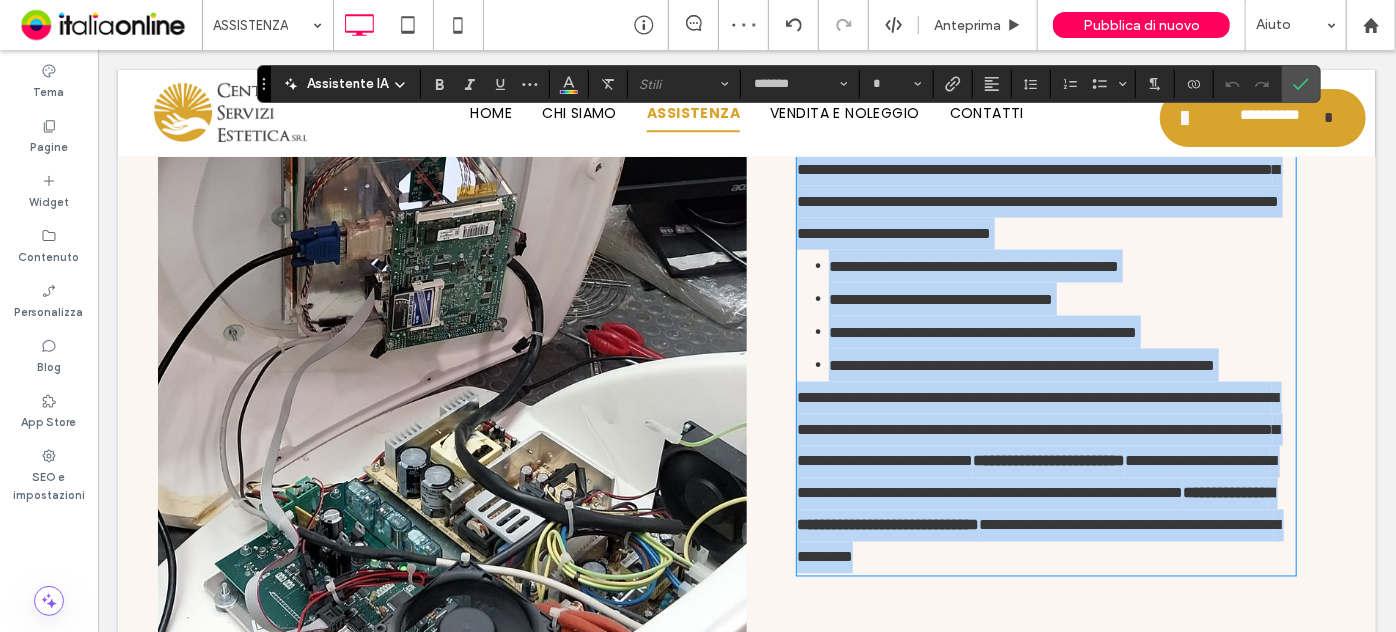 scroll, scrollTop: 1715, scrollLeft: 0, axis: vertical 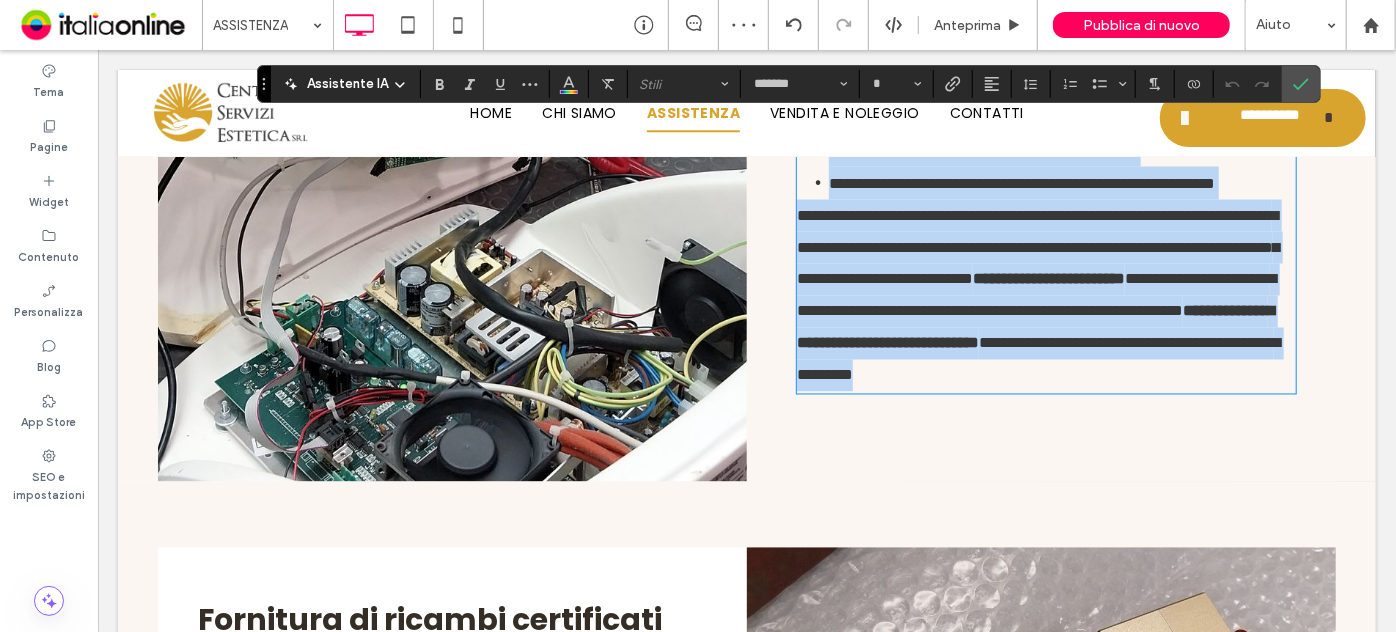 click on "**********" at bounding box center [1048, 278] 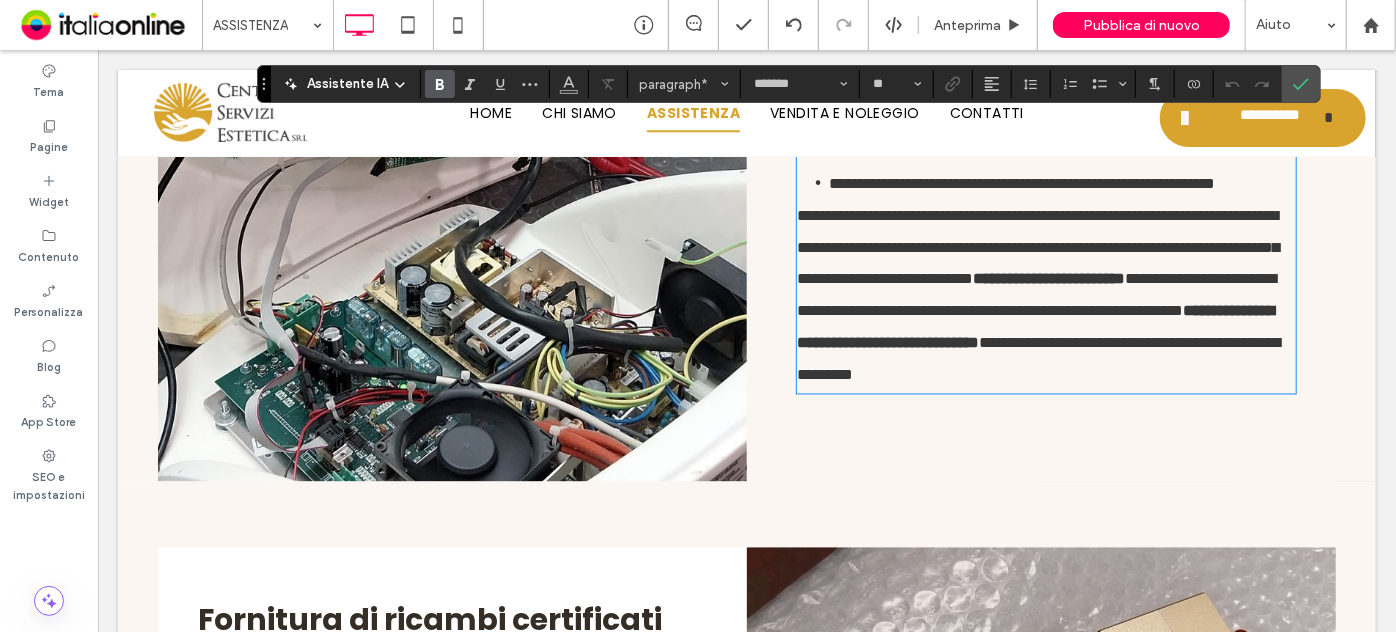 click on "**********" at bounding box center [1048, 278] 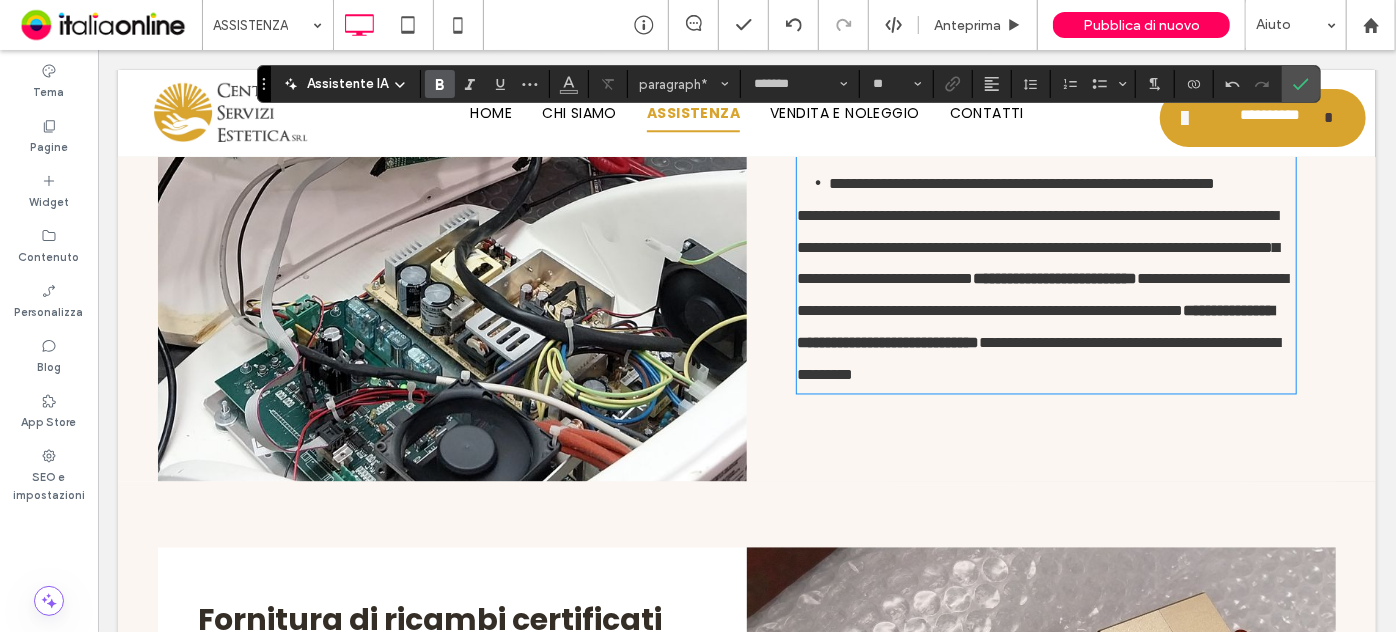 click on "**********" at bounding box center [1034, 326] 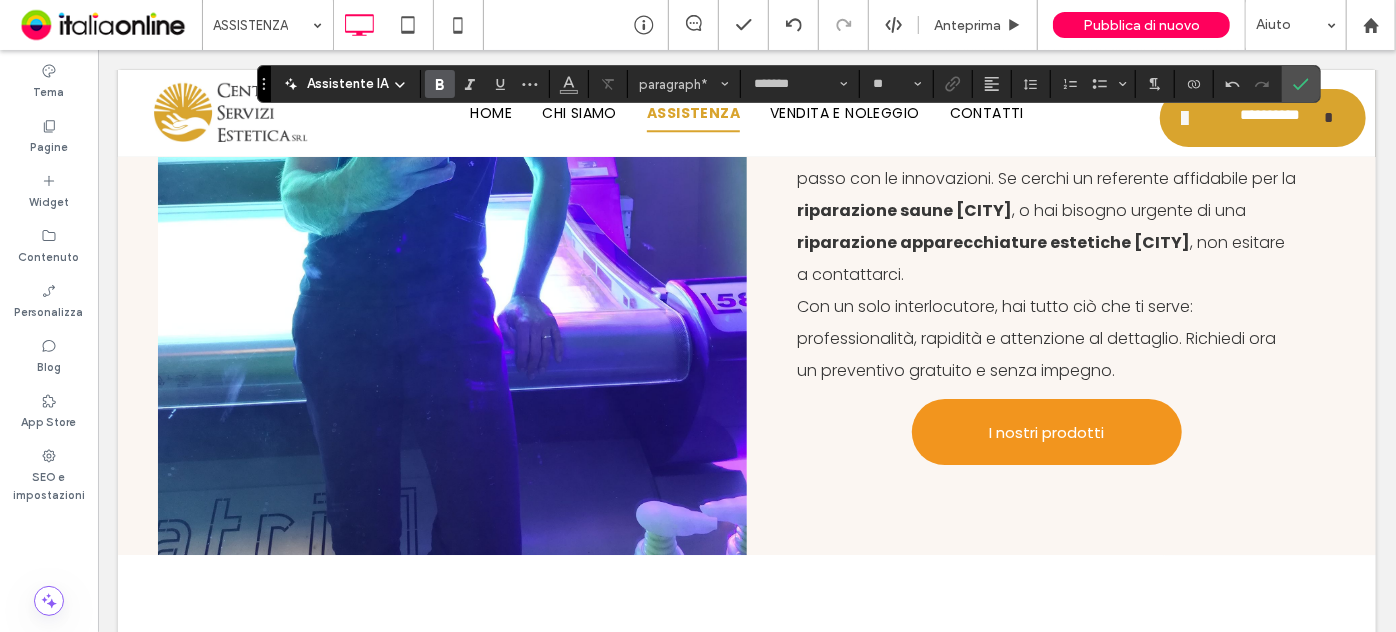 click on "riparazione saune [CITY]" at bounding box center [903, 209] 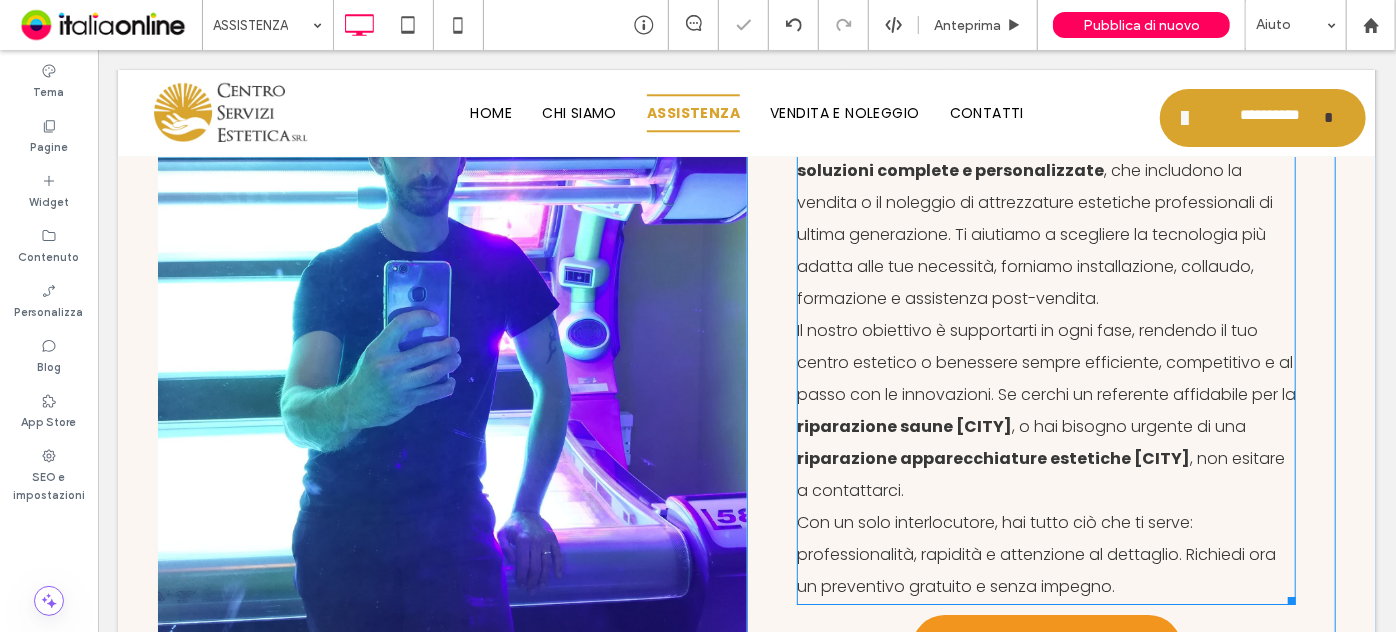 click on "riparazione saune [CITY]" at bounding box center (903, 425) 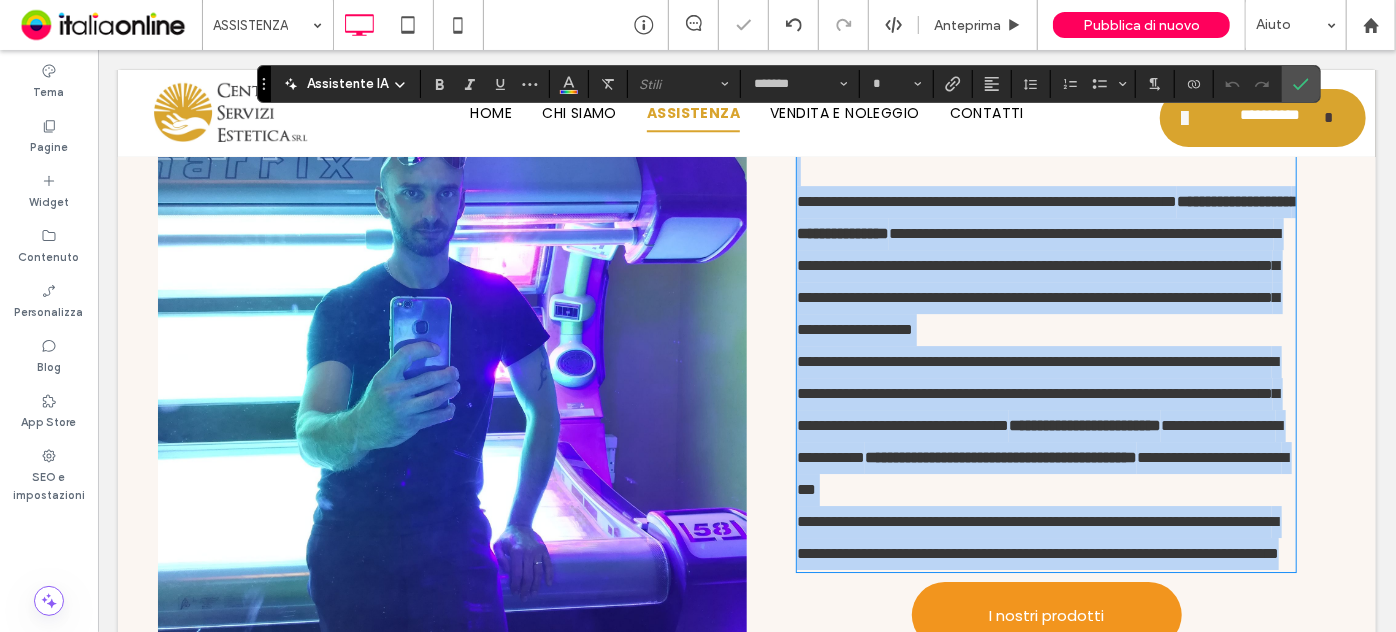 scroll, scrollTop: 3293, scrollLeft: 0, axis: vertical 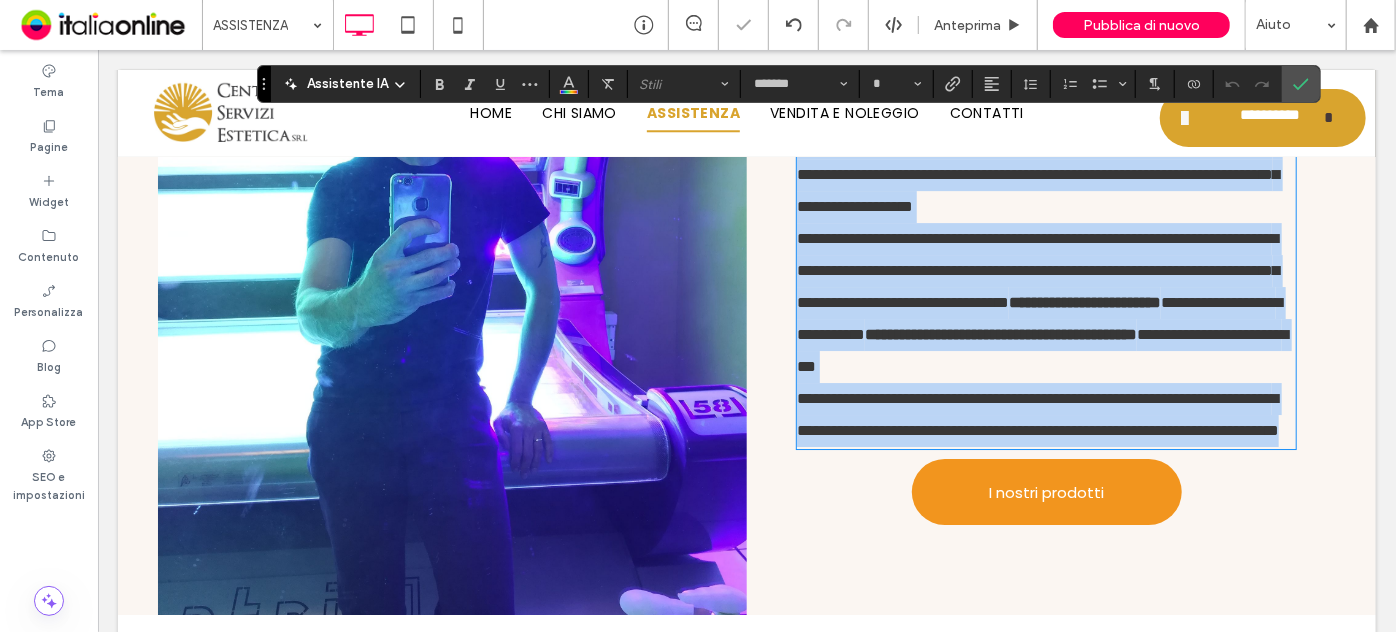click on "**********" at bounding box center (1045, 302) 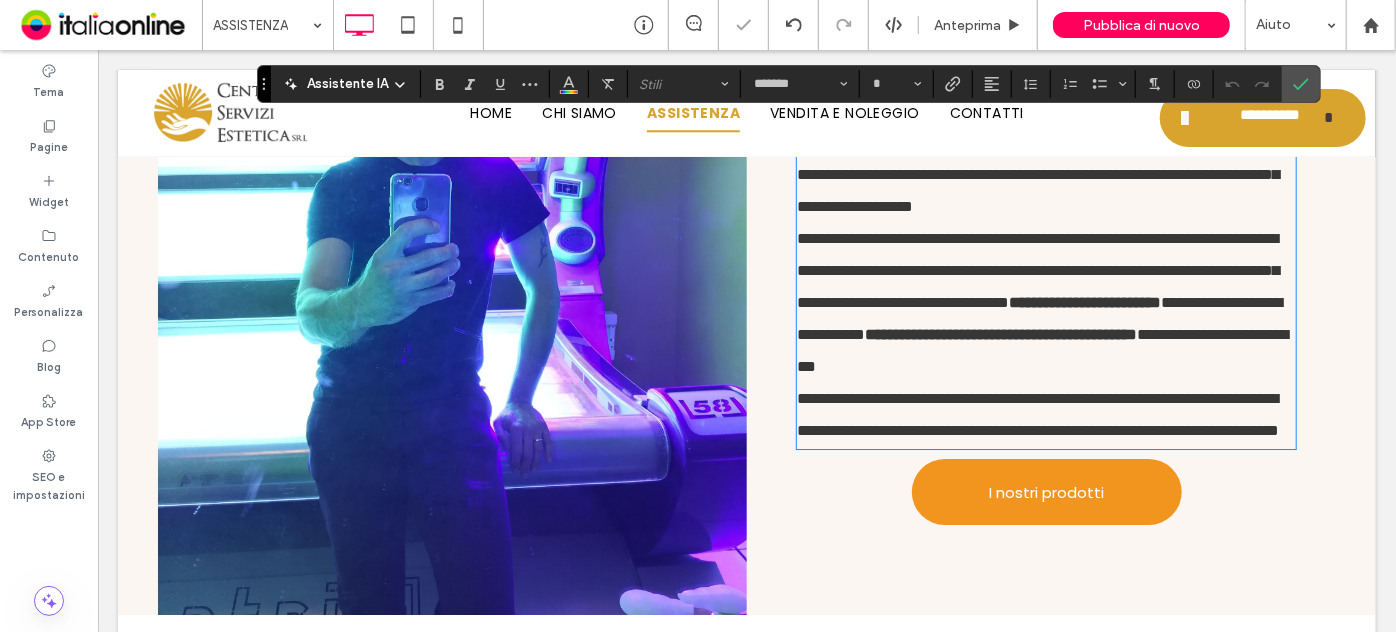 type on "**" 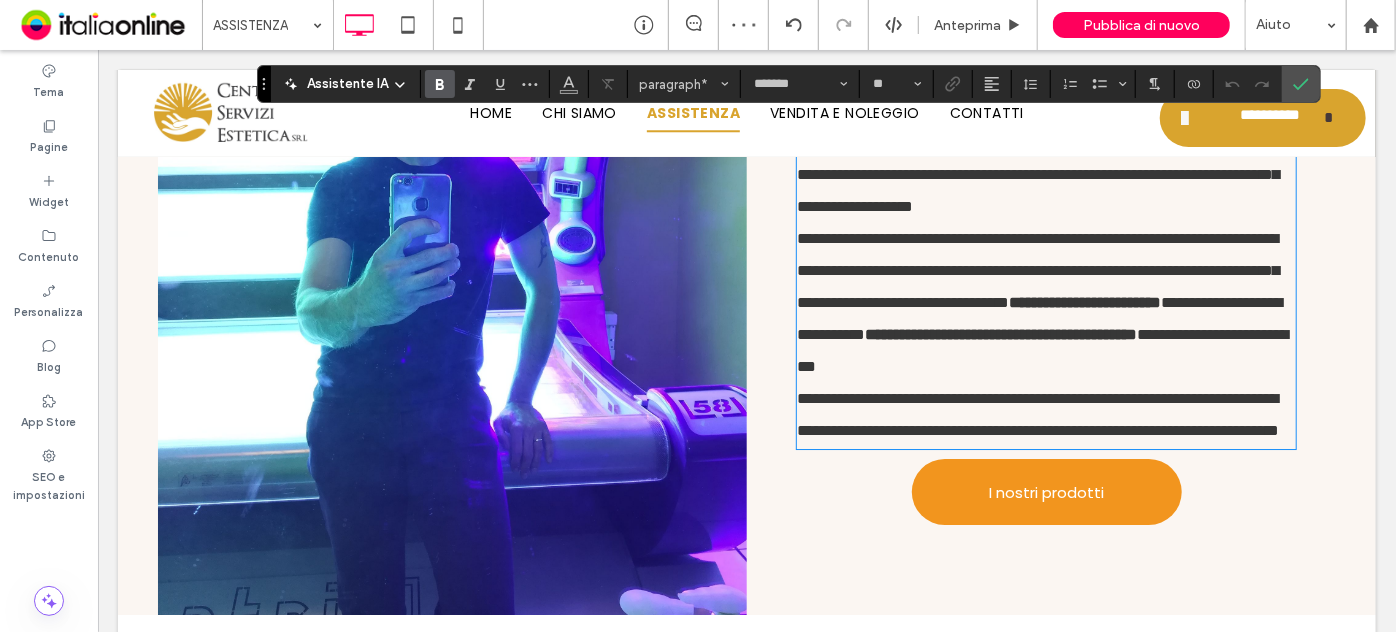 click on "**********" at bounding box center [1084, 301] 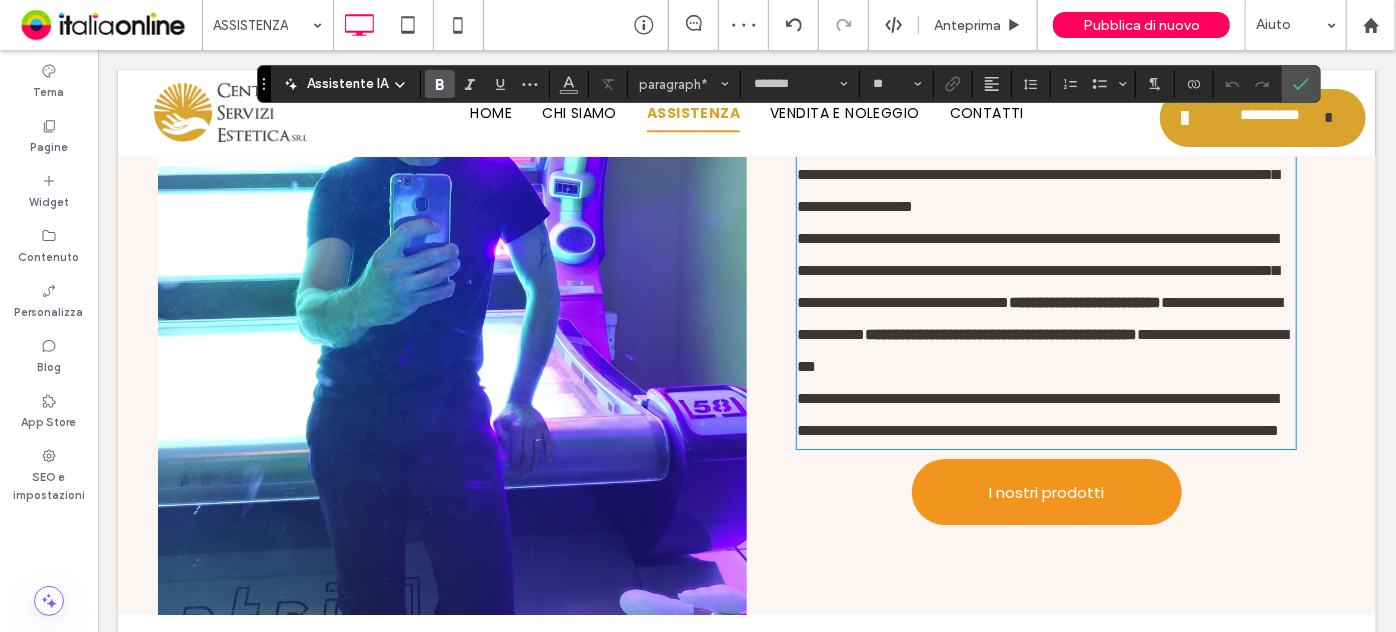 click on "**********" at bounding box center [1084, 301] 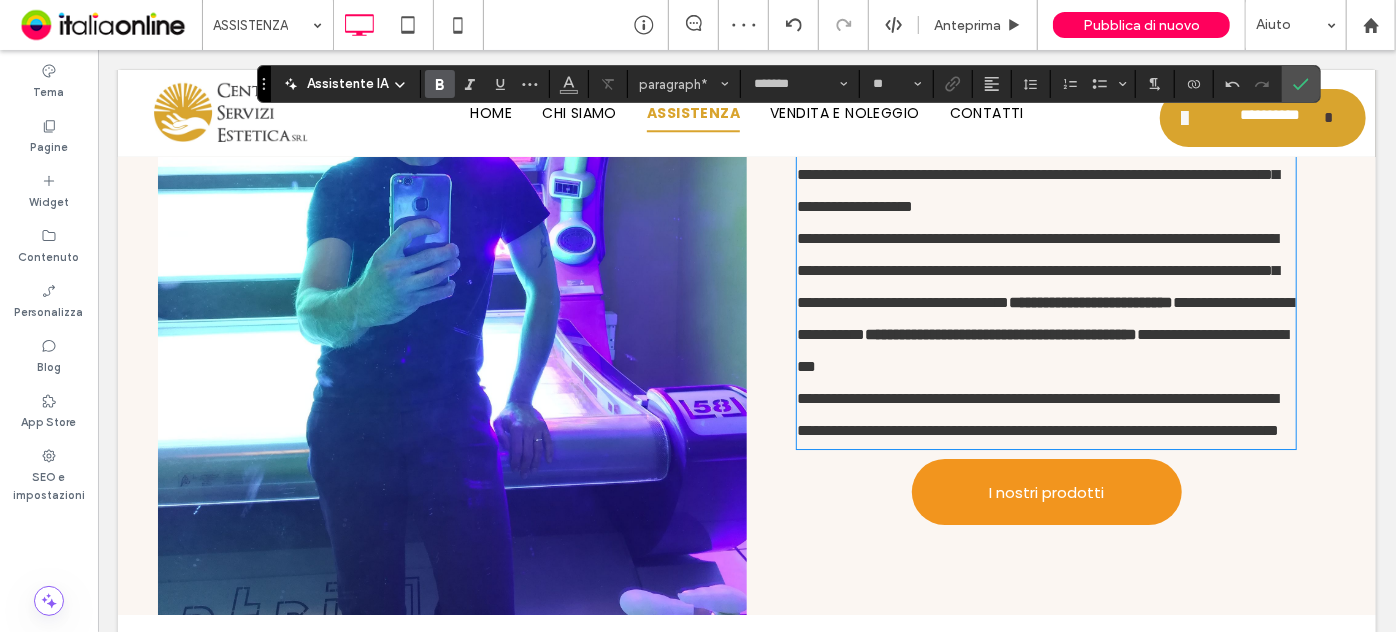 click on "**********" at bounding box center (1000, 333) 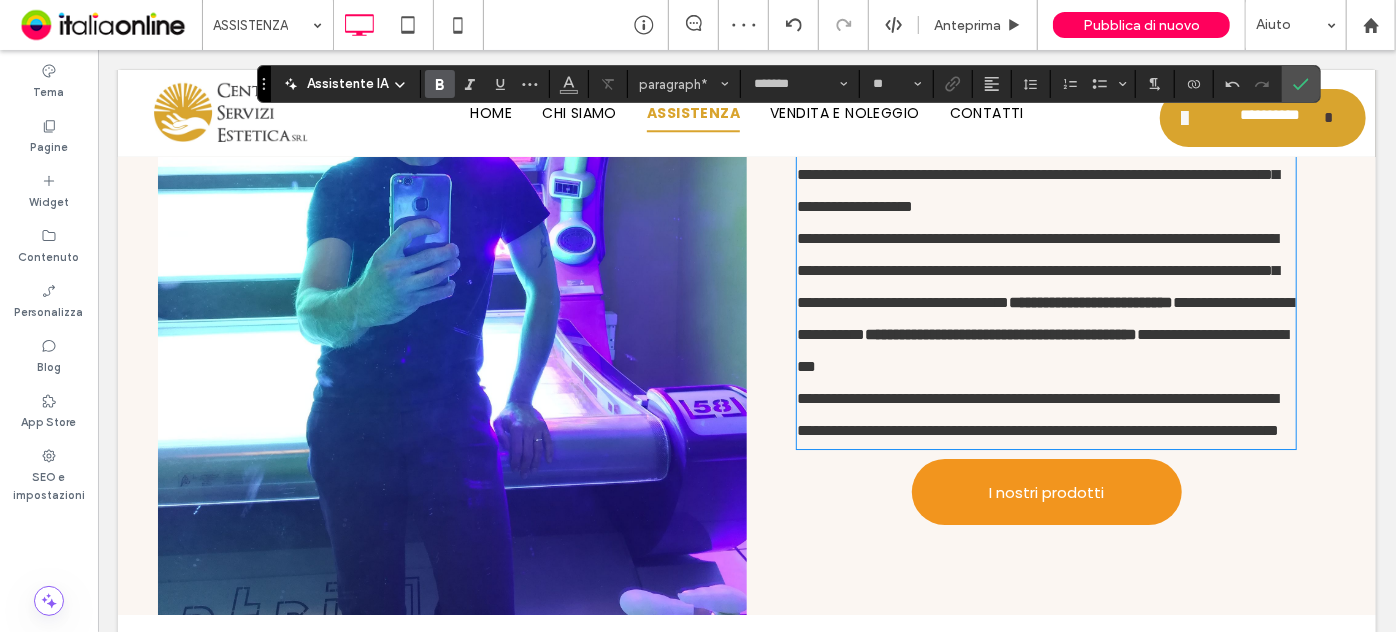 click on "**********" at bounding box center (1000, 333) 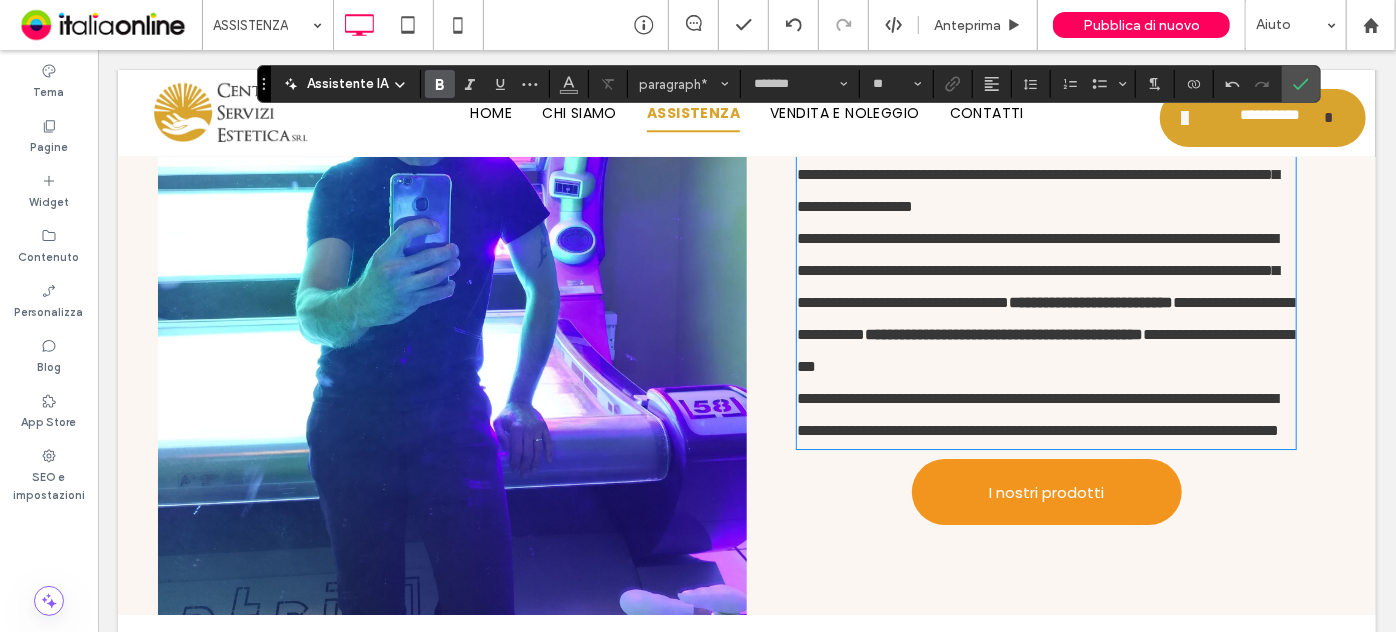 click on "**********" at bounding box center [1003, 333] 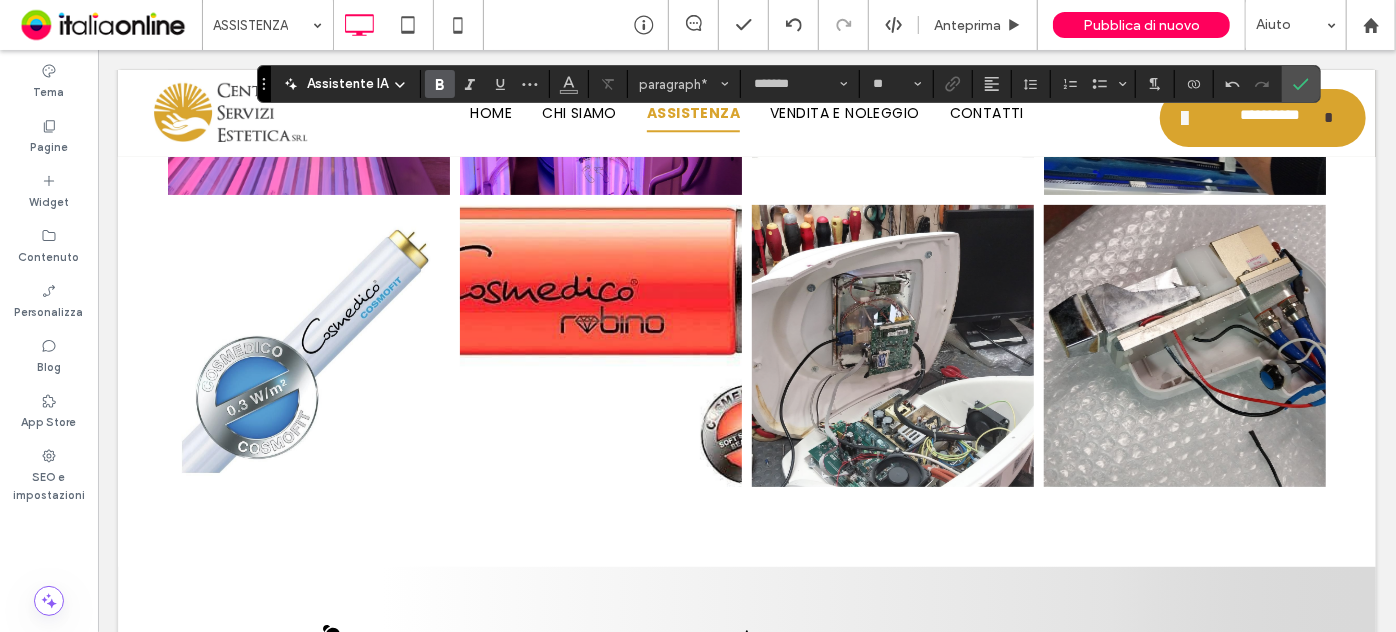 scroll, scrollTop: 4293, scrollLeft: 0, axis: vertical 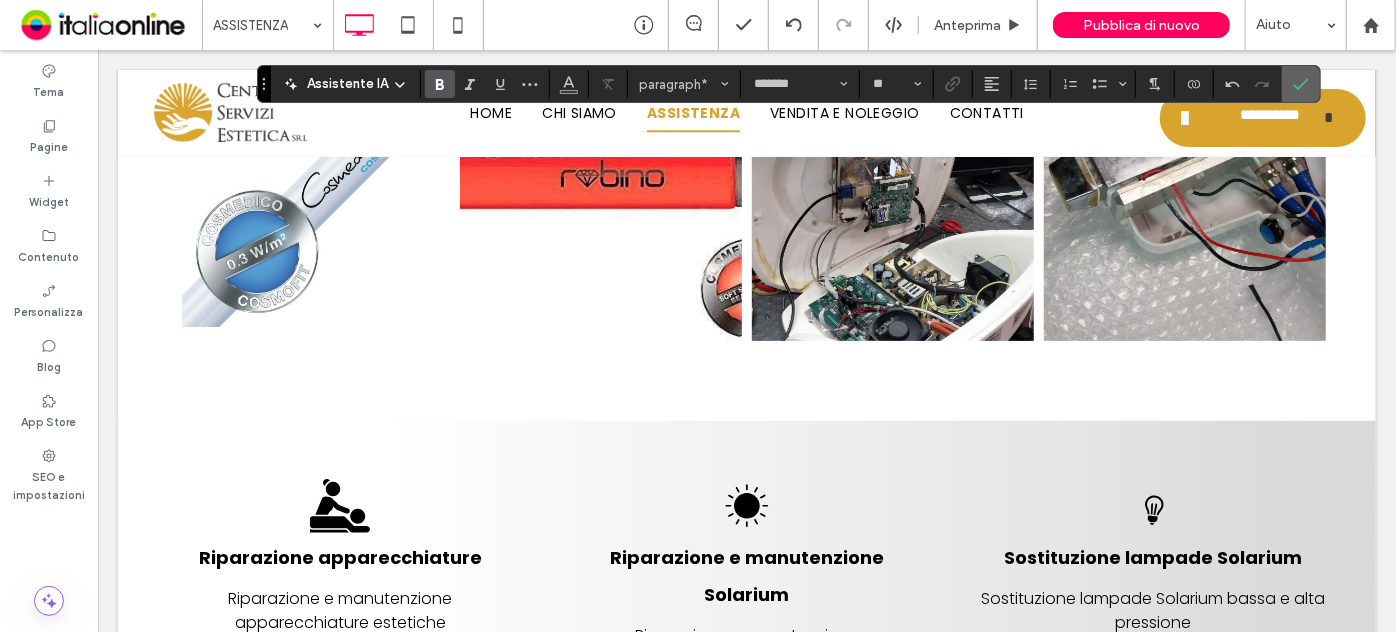 drag, startPoint x: 1298, startPoint y: 85, endPoint x: 1146, endPoint y: 16, distance: 166.92813 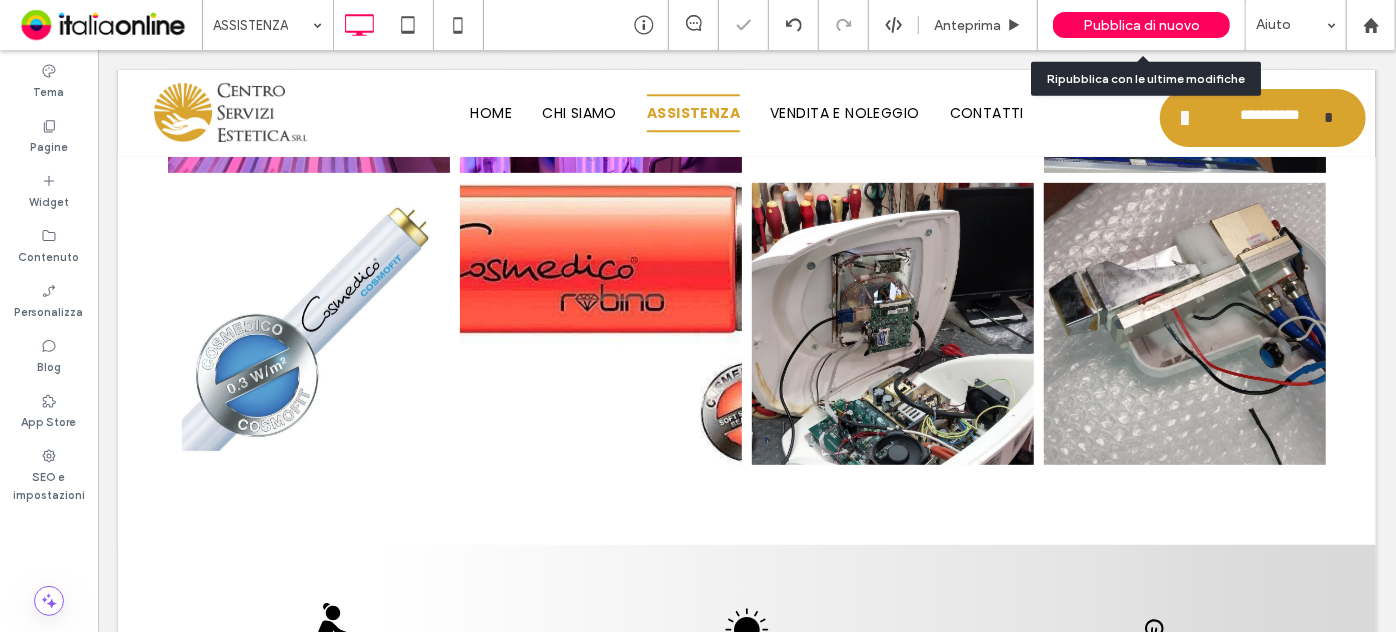 click on "Pubblica di nuovo" at bounding box center [1141, 25] 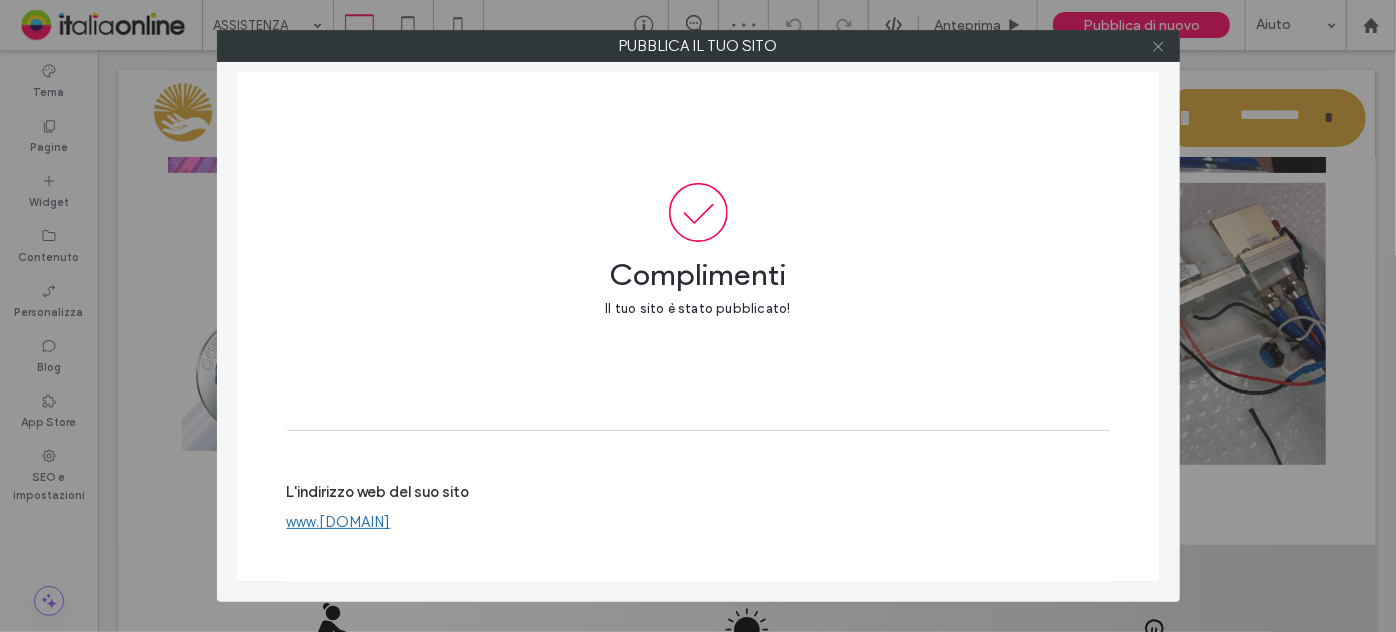 click at bounding box center (1158, 46) 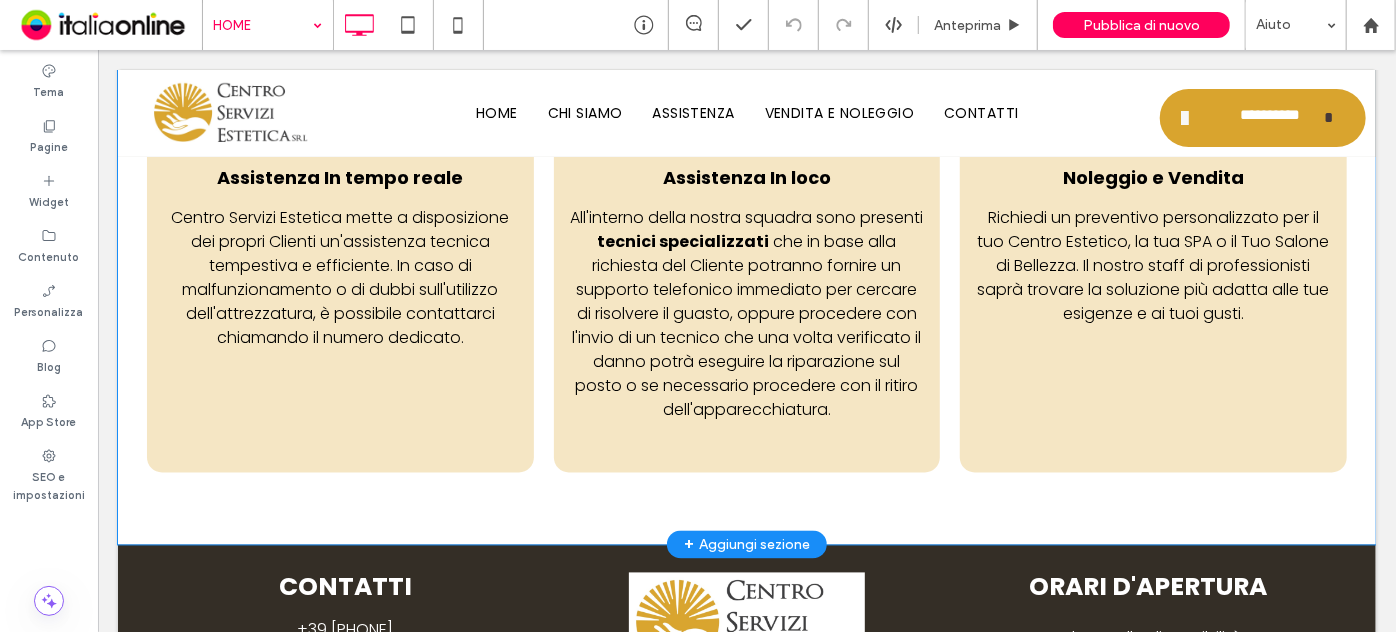 scroll, scrollTop: 5871, scrollLeft: 0, axis: vertical 